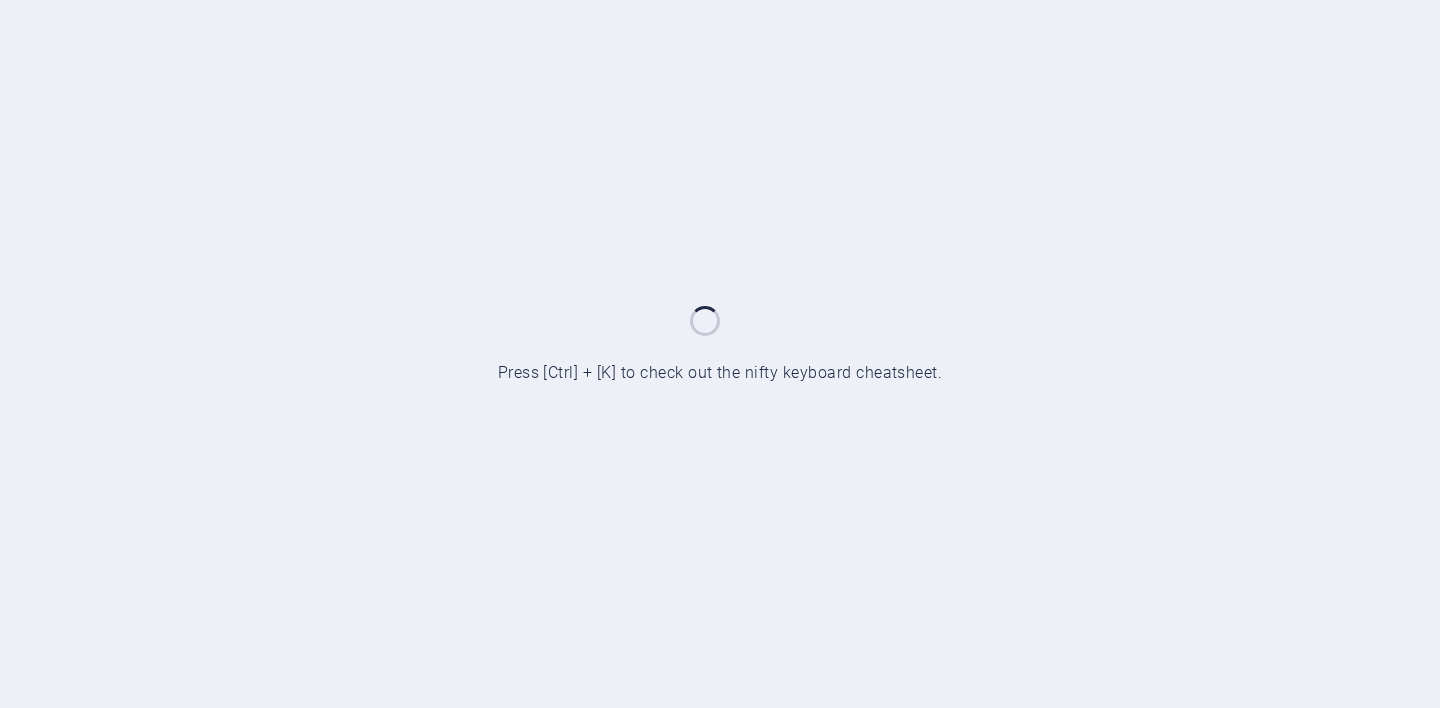 scroll, scrollTop: 0, scrollLeft: 0, axis: both 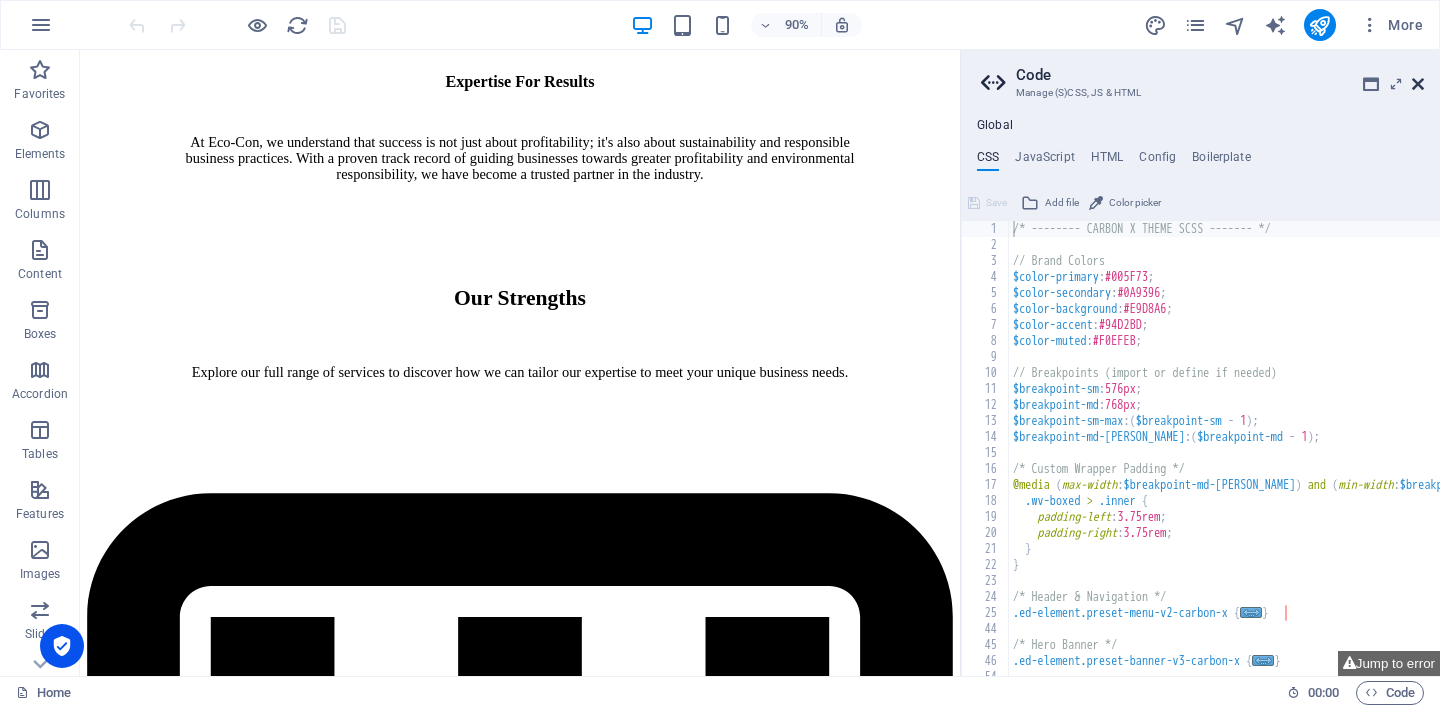 click at bounding box center [1418, 84] 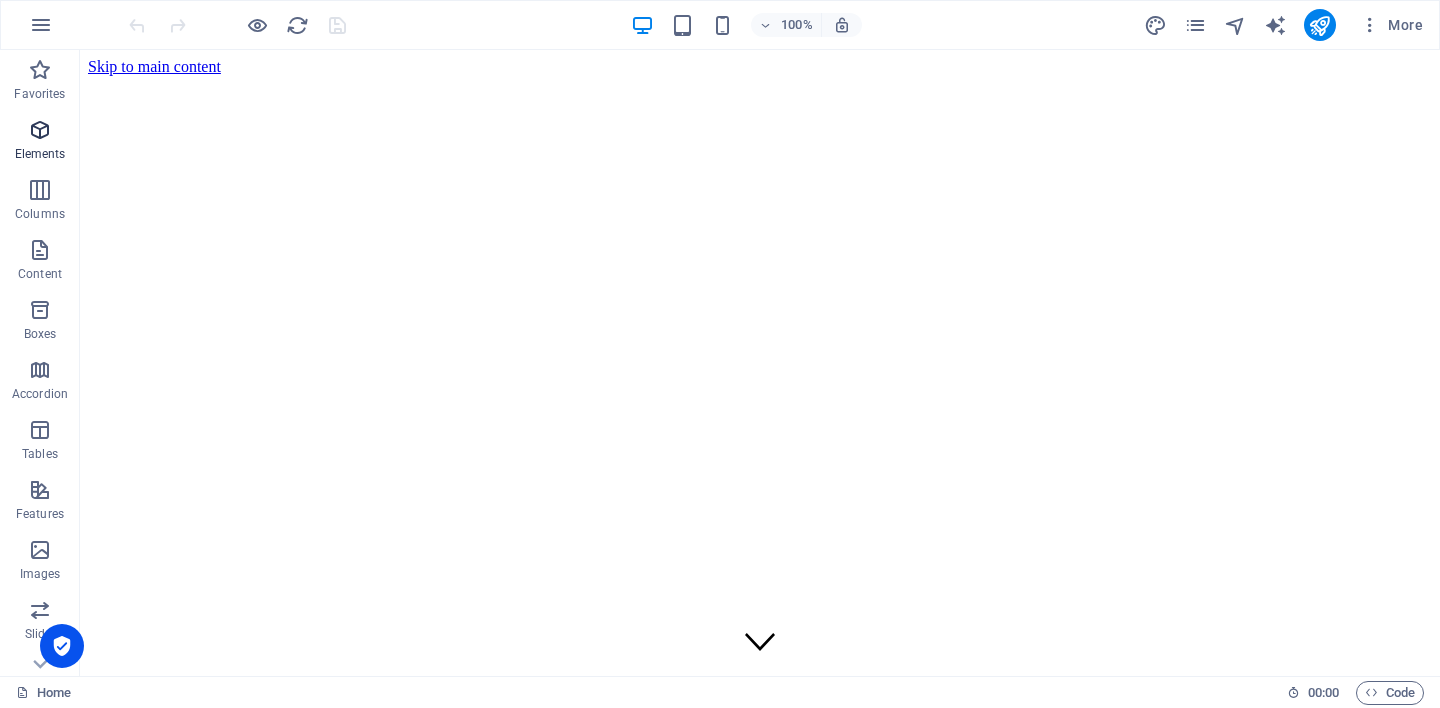 scroll, scrollTop: 0, scrollLeft: 0, axis: both 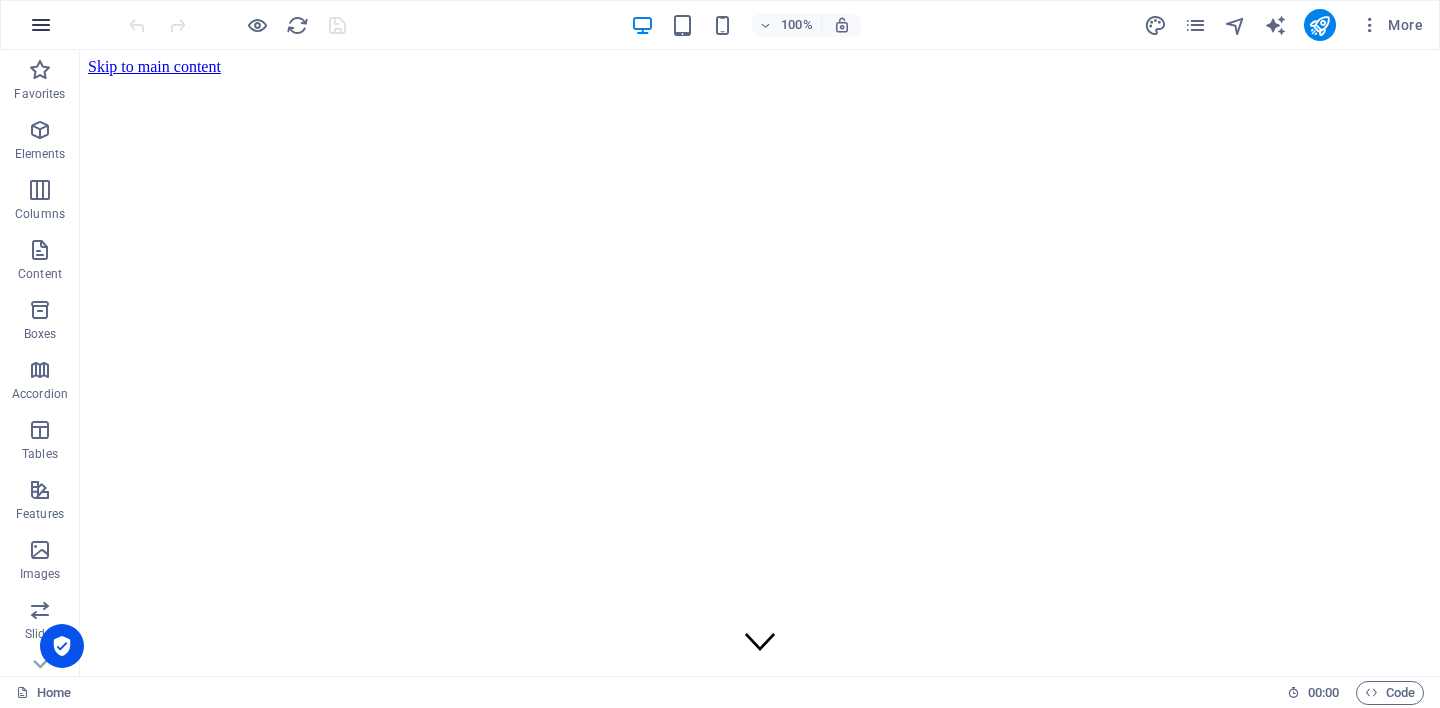 click at bounding box center (41, 25) 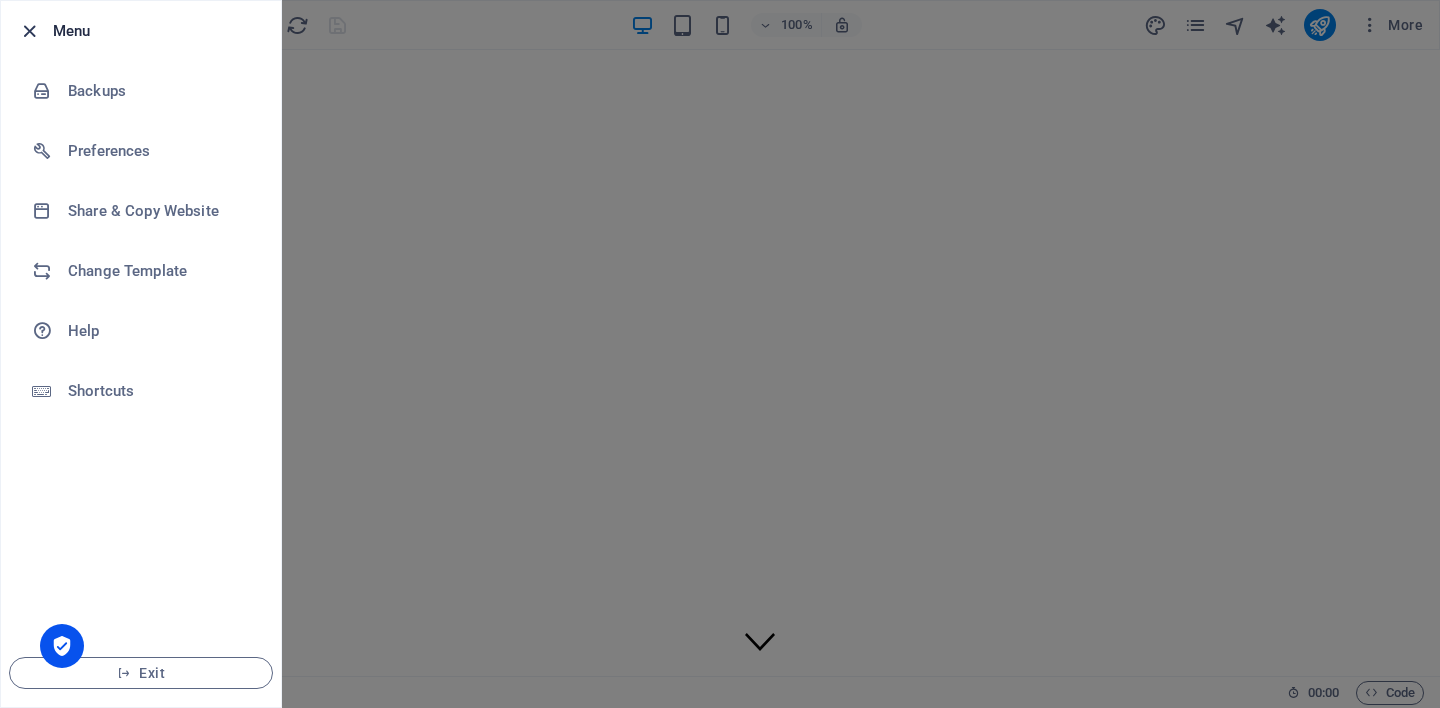 click at bounding box center (29, 31) 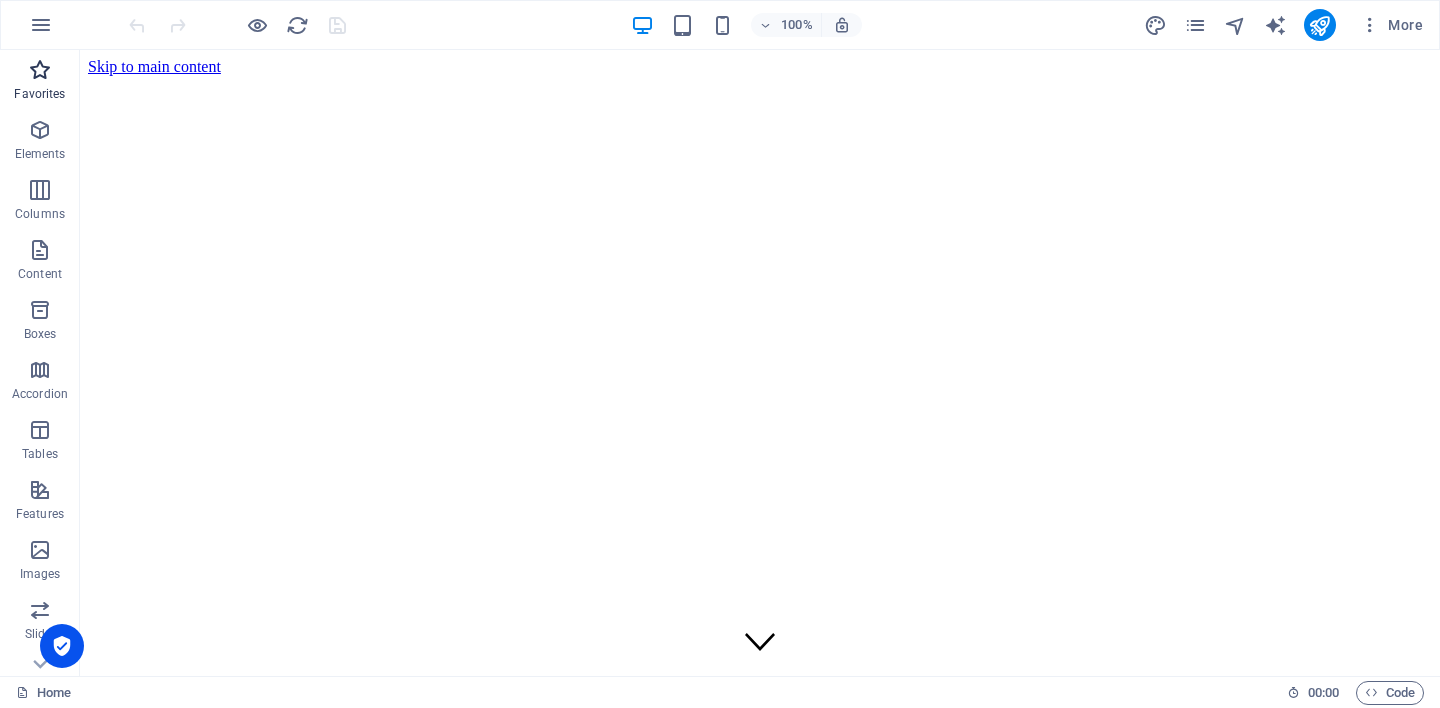 click on "Favorites" at bounding box center (40, 82) 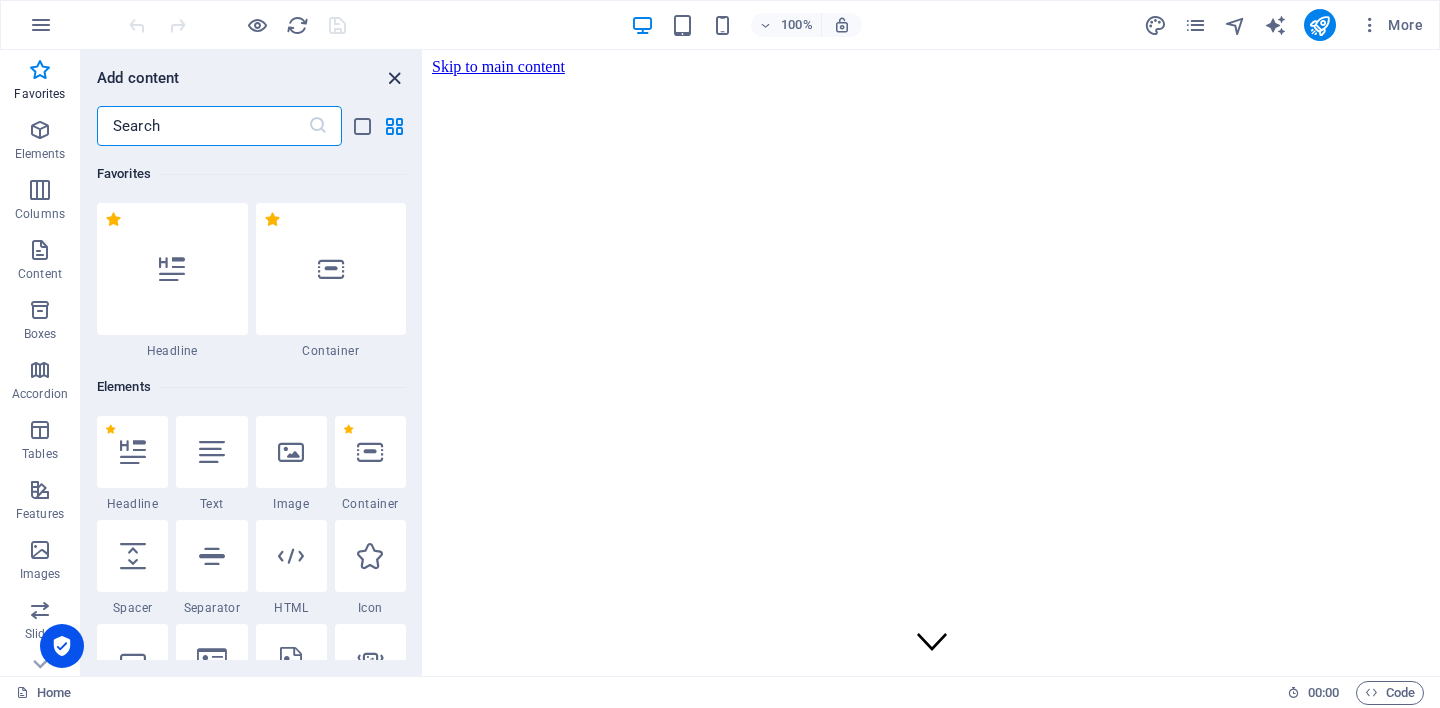 click at bounding box center [394, 78] 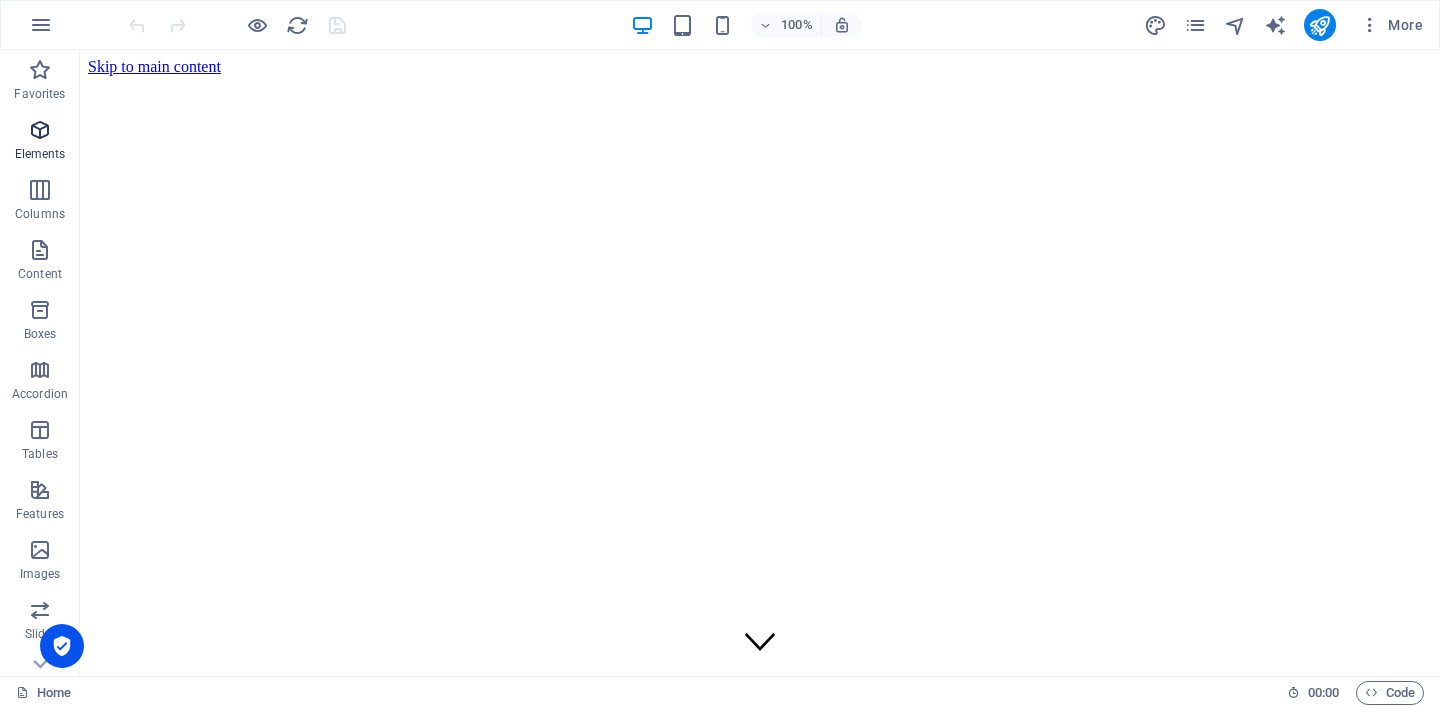 click on "Elements" at bounding box center [40, 154] 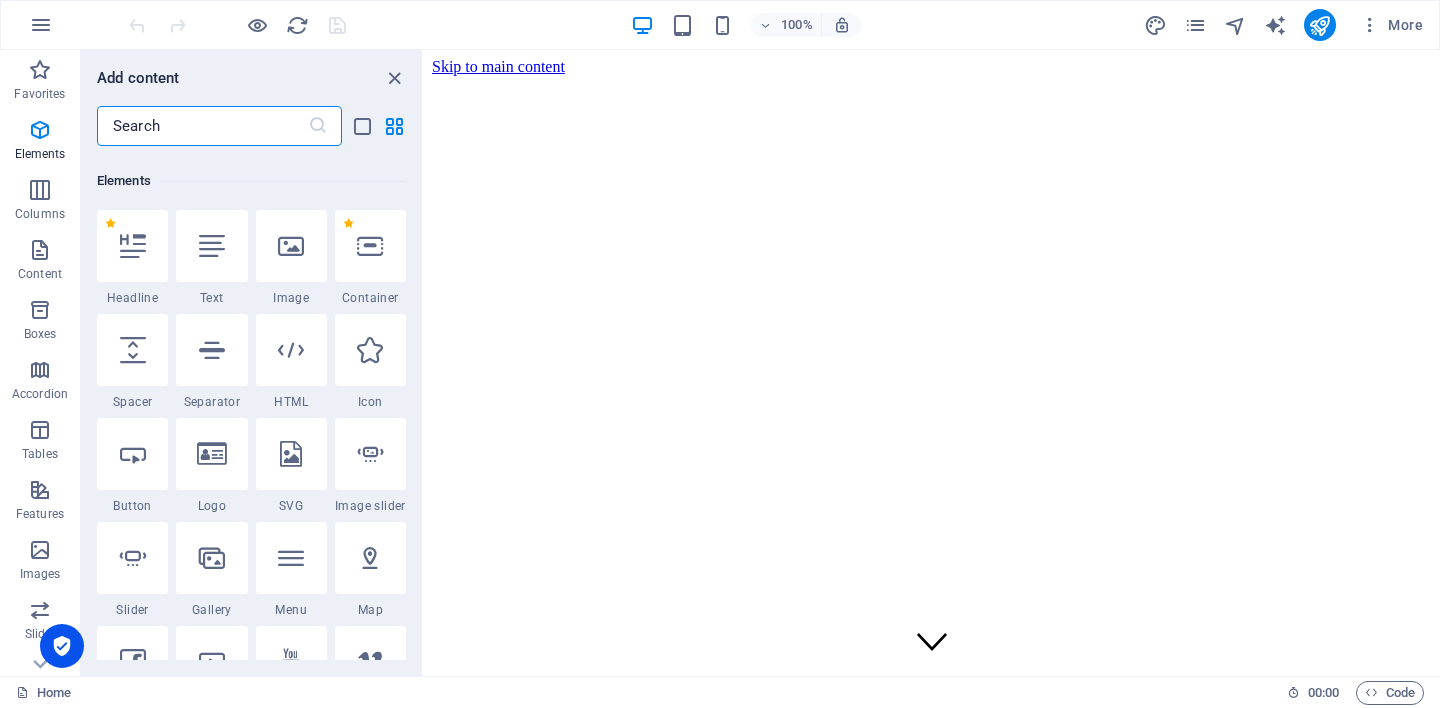 scroll, scrollTop: 213, scrollLeft: 0, axis: vertical 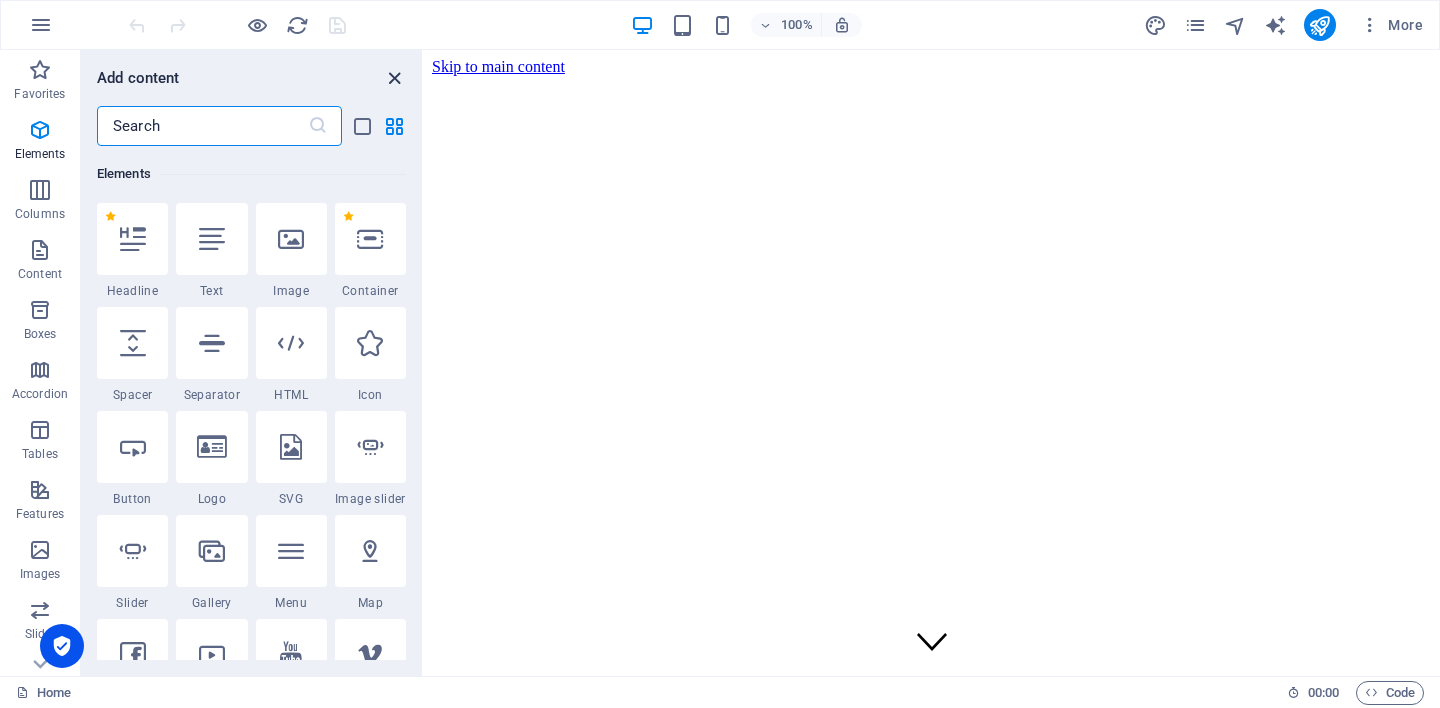 click at bounding box center (394, 78) 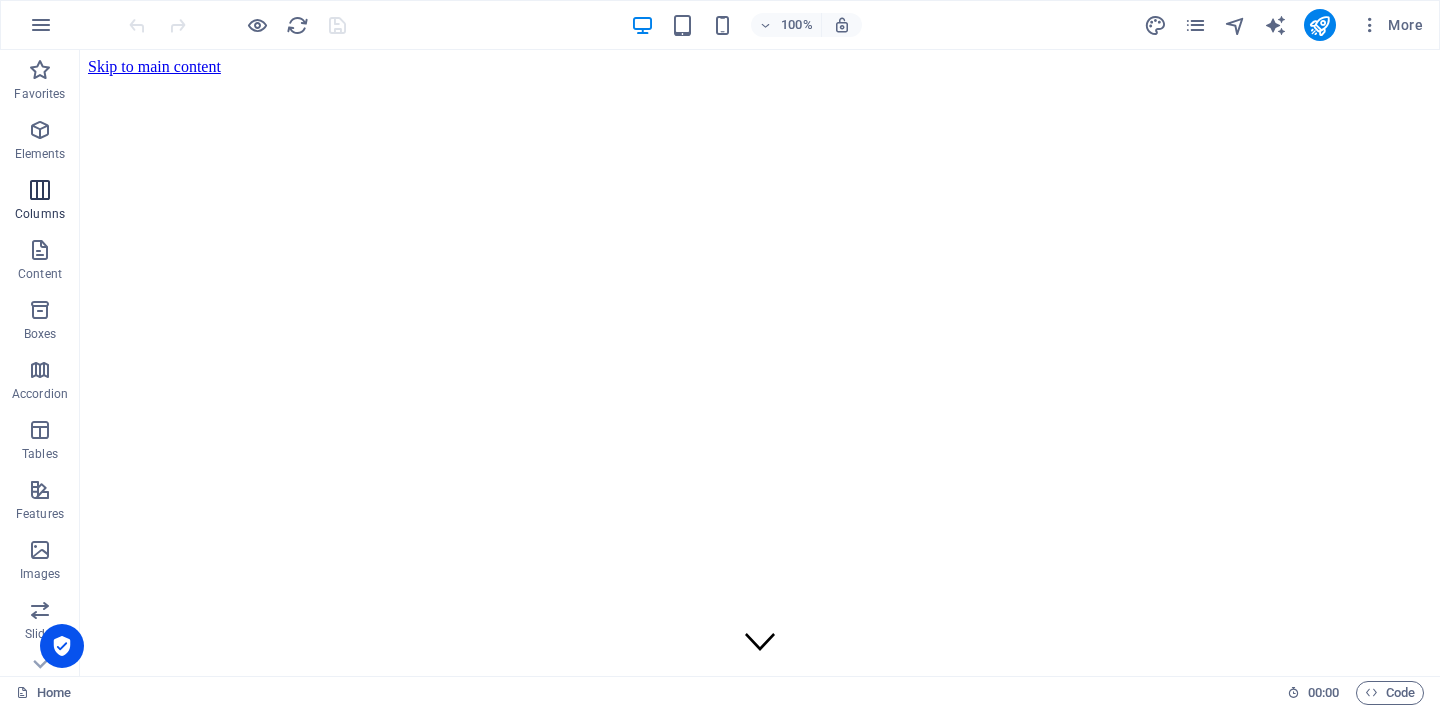 click on "Columns" at bounding box center [40, 202] 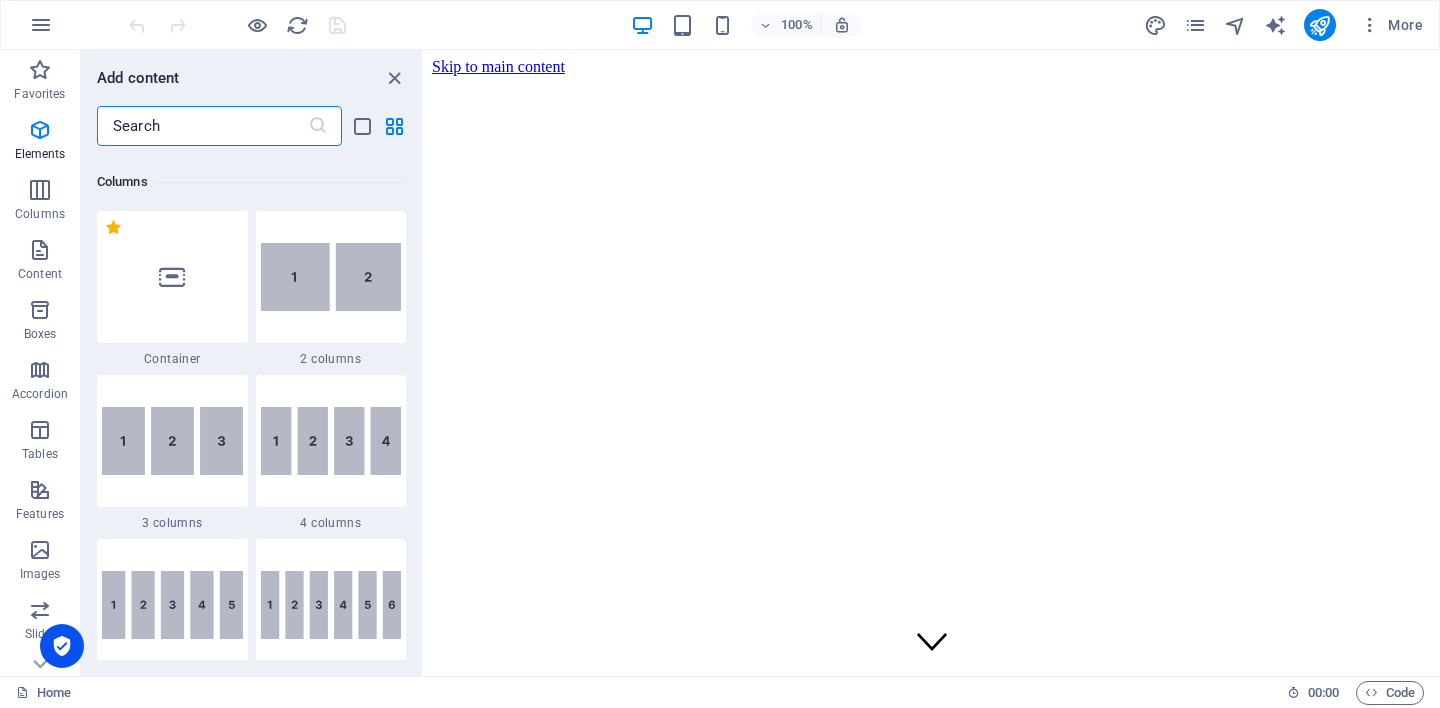 scroll, scrollTop: 990, scrollLeft: 0, axis: vertical 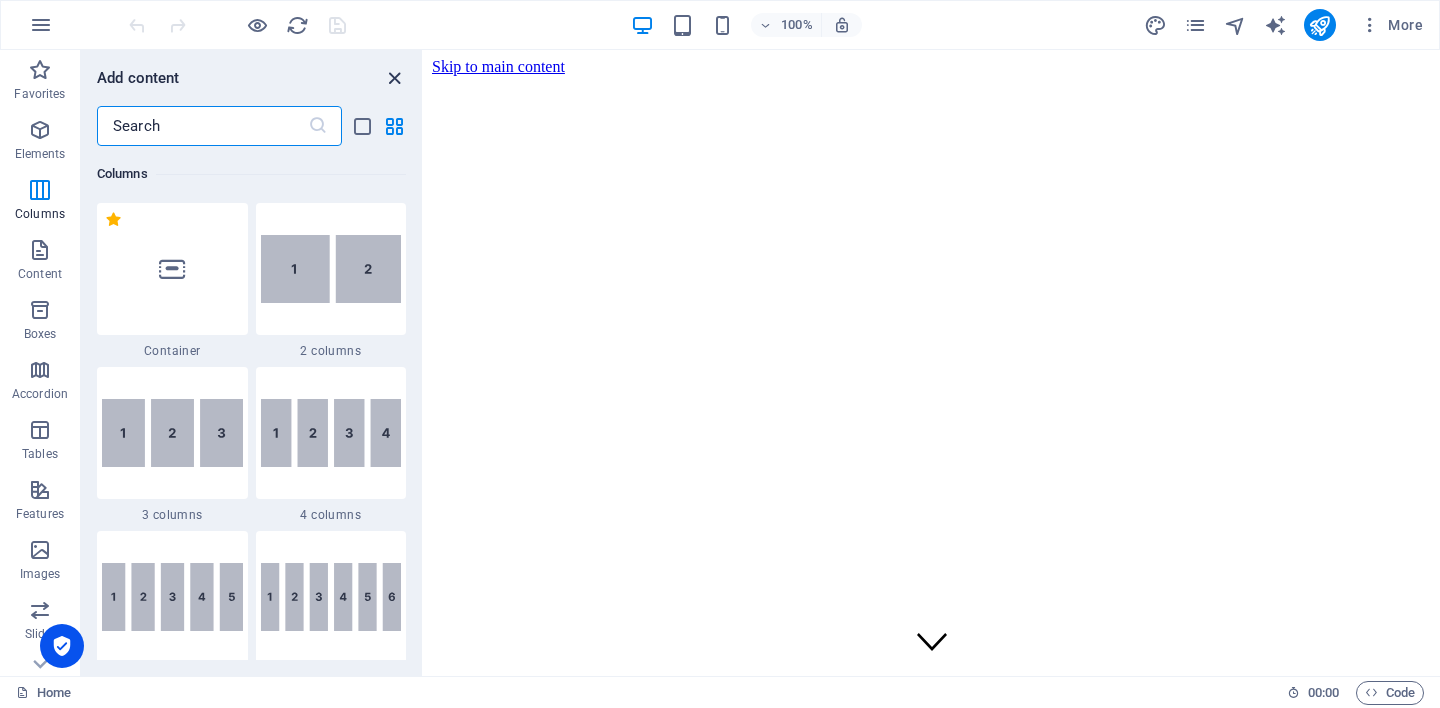 click at bounding box center (394, 78) 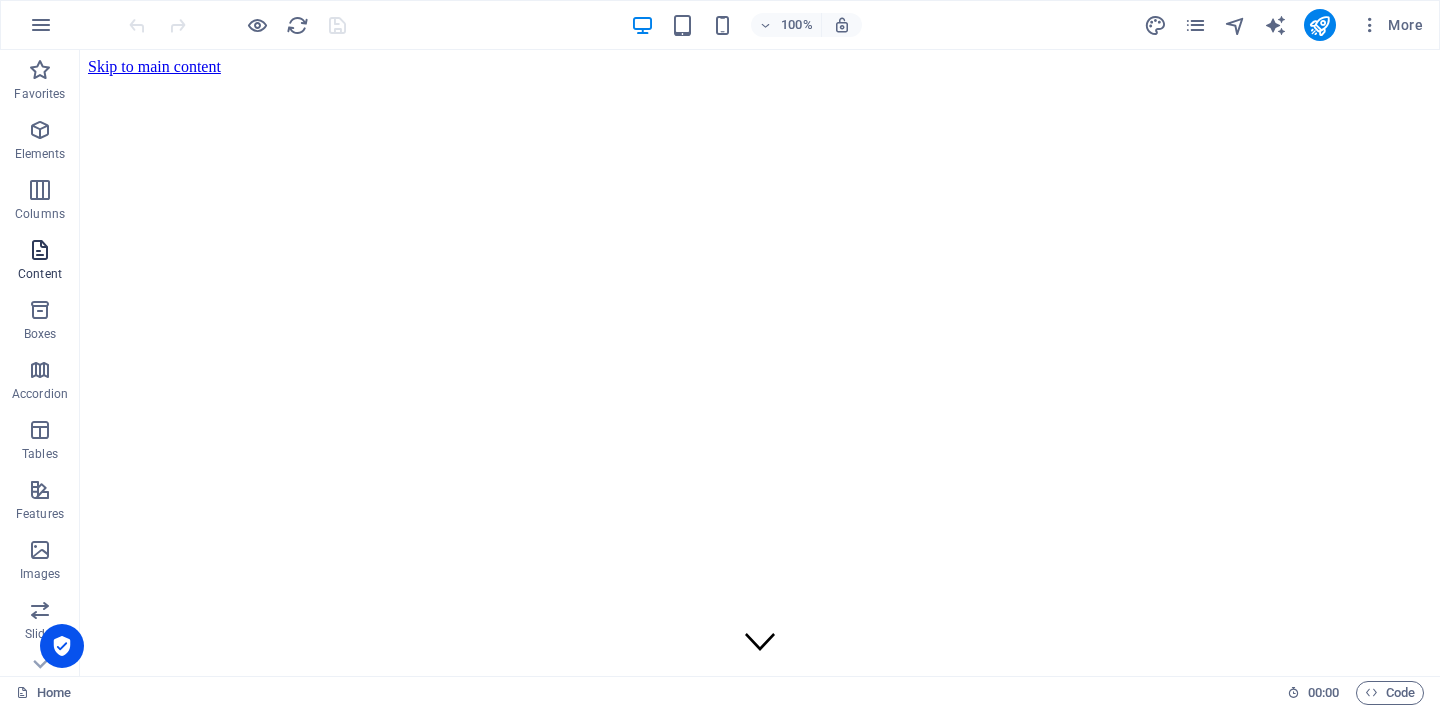 click on "Content" at bounding box center [40, 262] 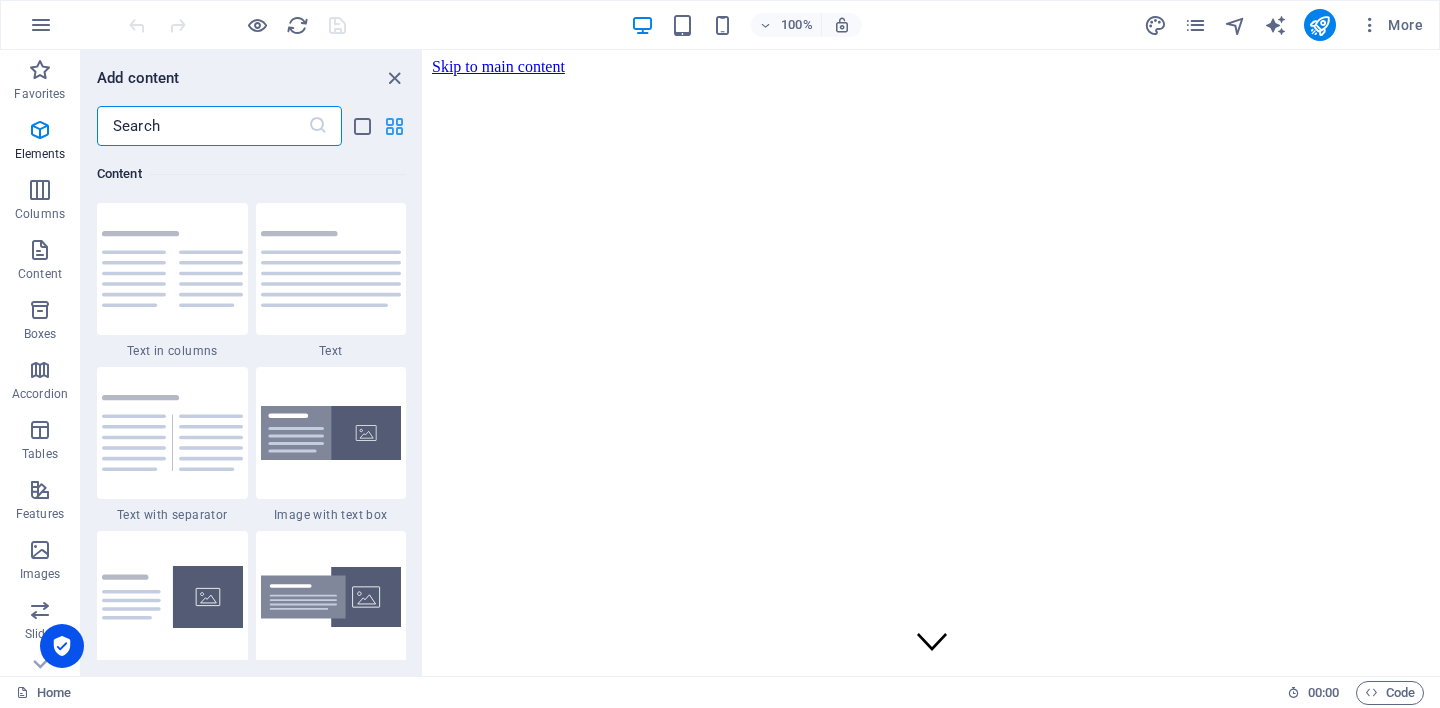 scroll, scrollTop: 3499, scrollLeft: 0, axis: vertical 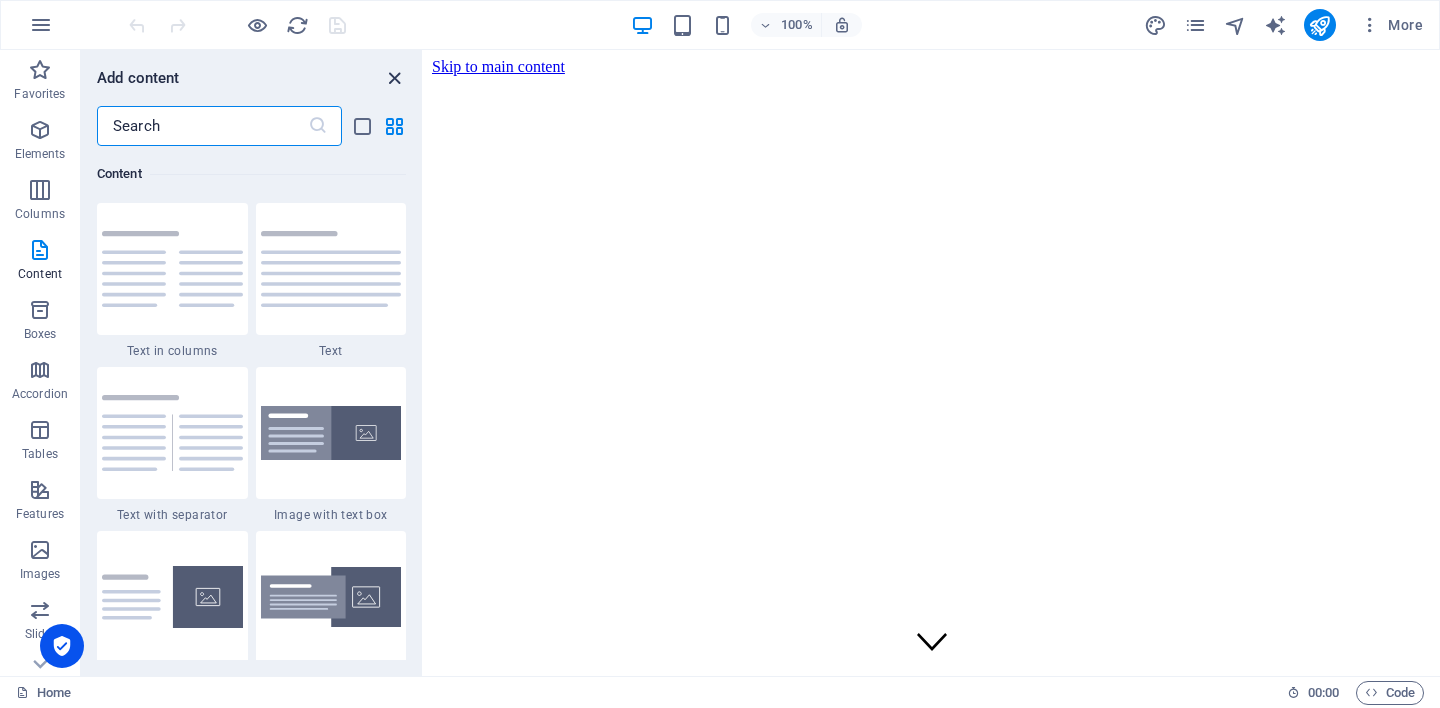 click at bounding box center (394, 78) 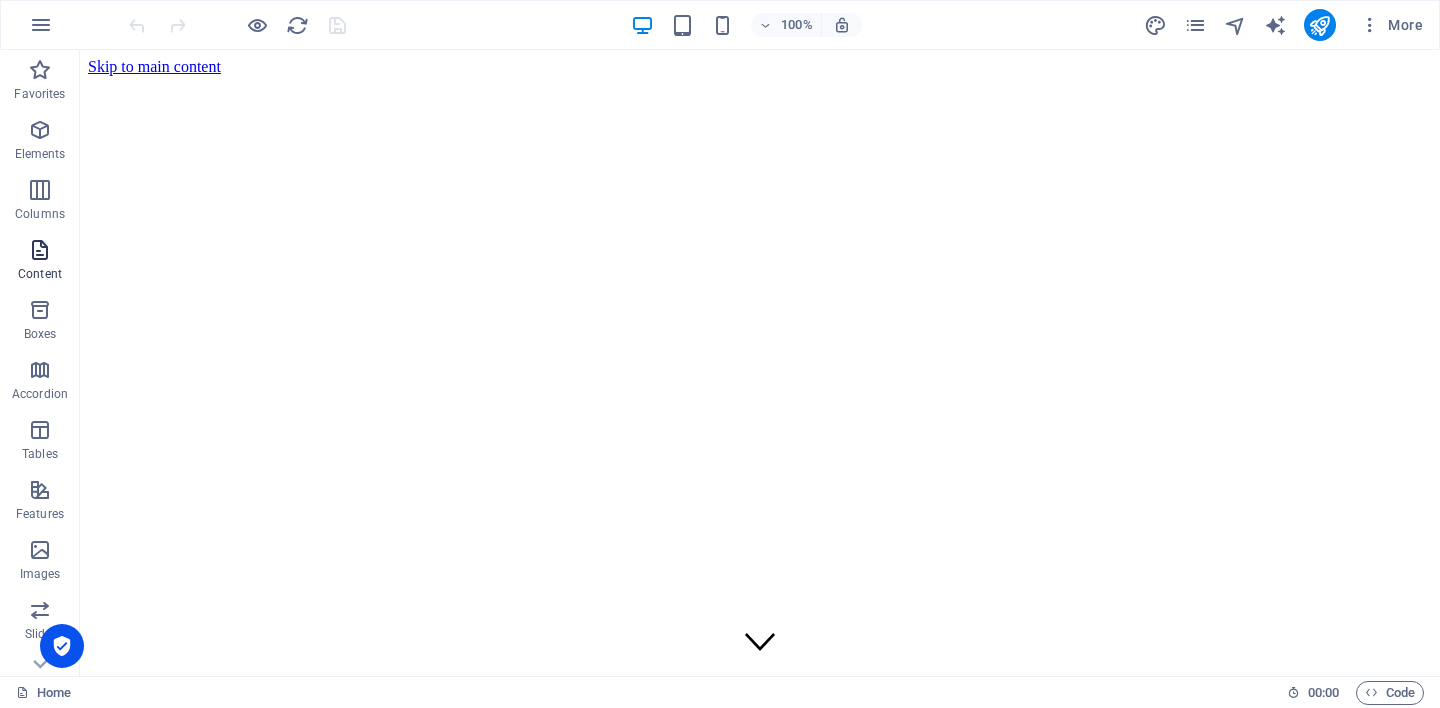 click at bounding box center [40, 250] 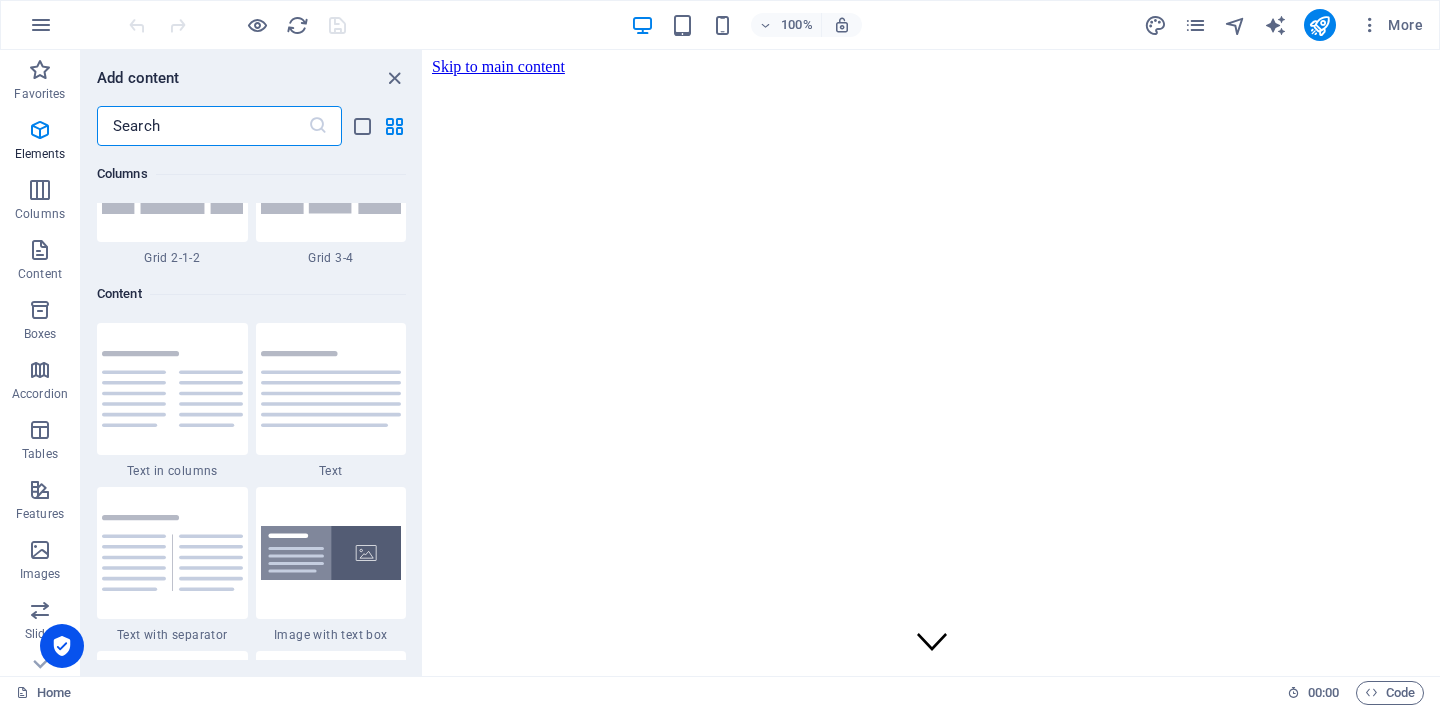 scroll, scrollTop: 3499, scrollLeft: 0, axis: vertical 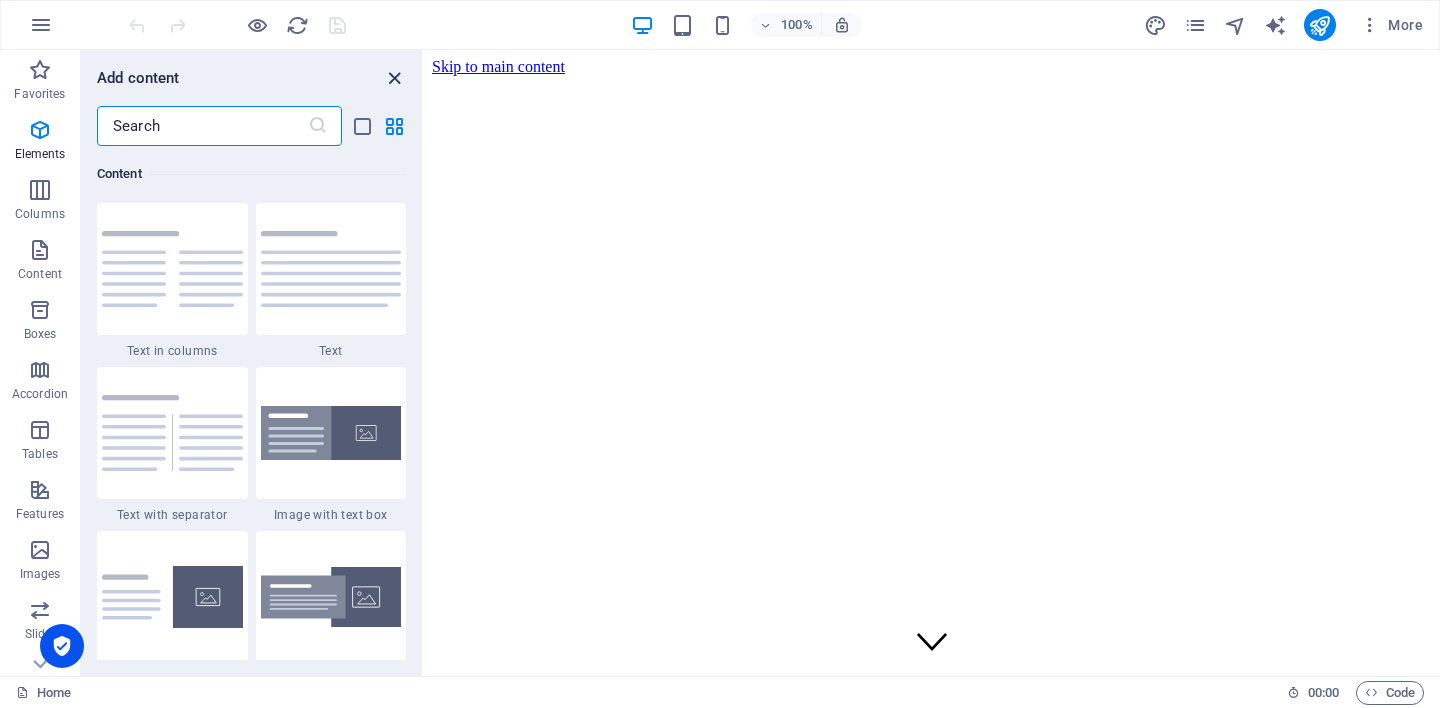 click at bounding box center (394, 78) 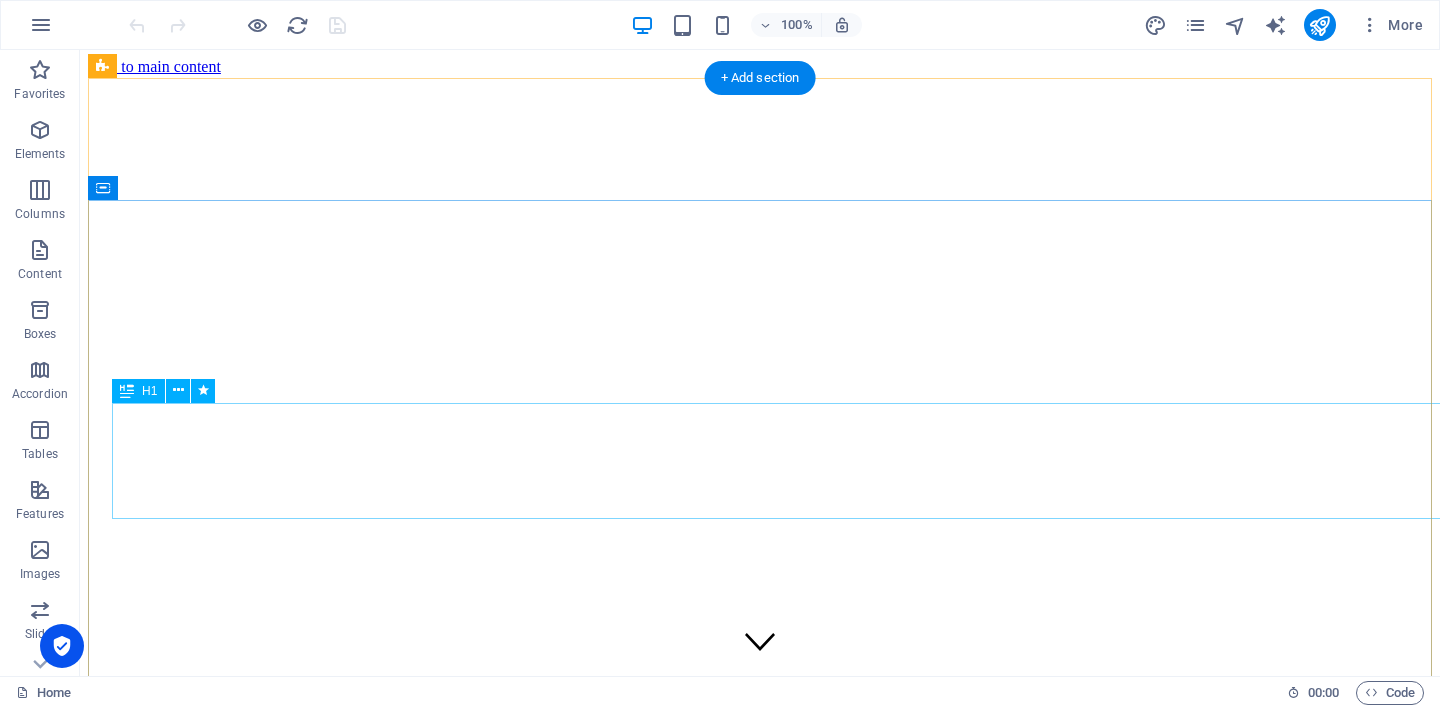 scroll, scrollTop: 0, scrollLeft: 0, axis: both 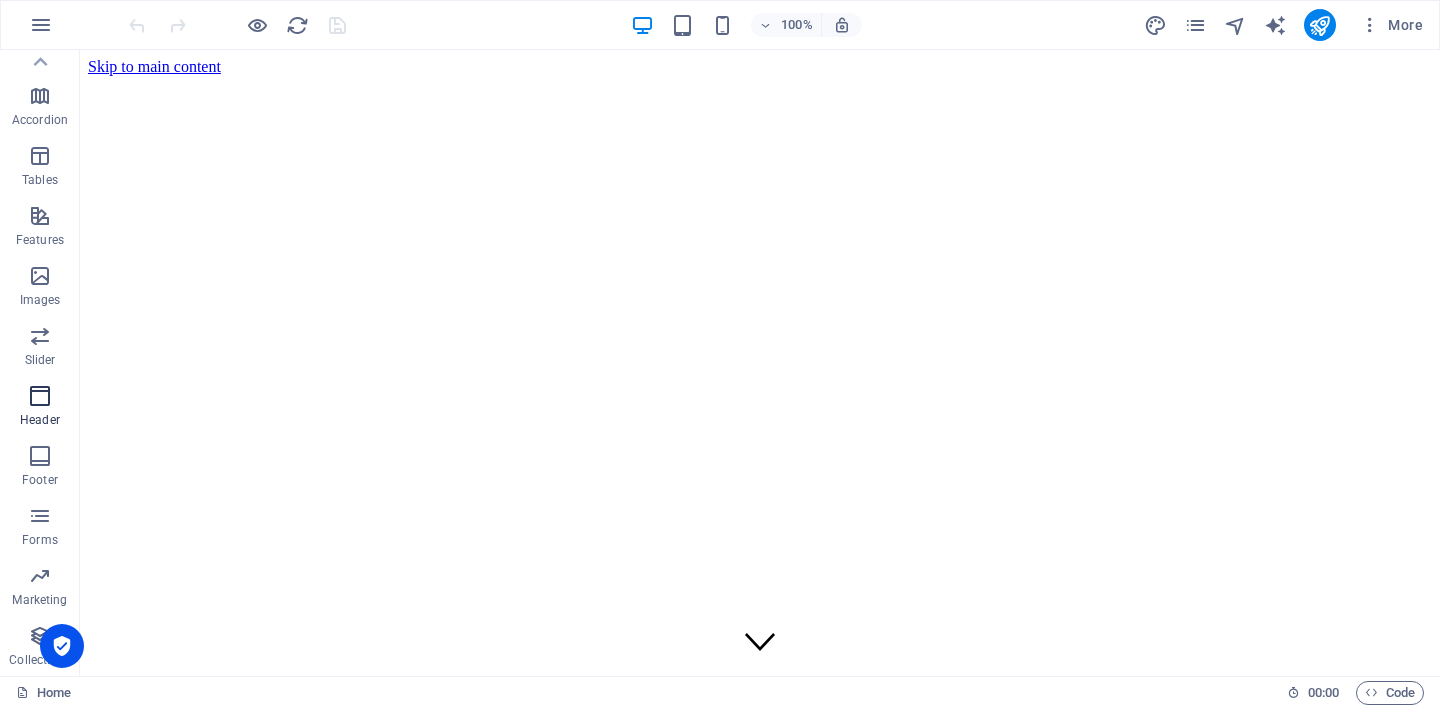 click at bounding box center (40, 396) 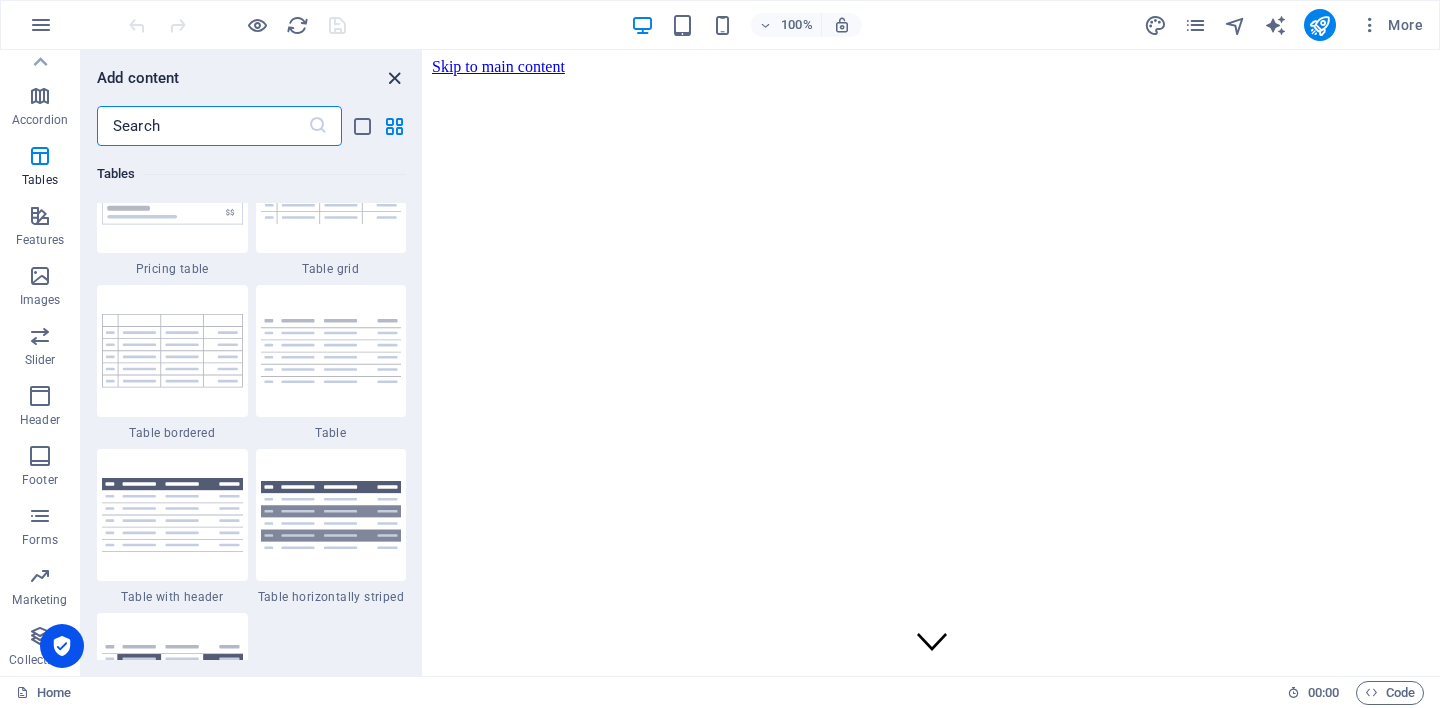 scroll, scrollTop: 6569, scrollLeft: 0, axis: vertical 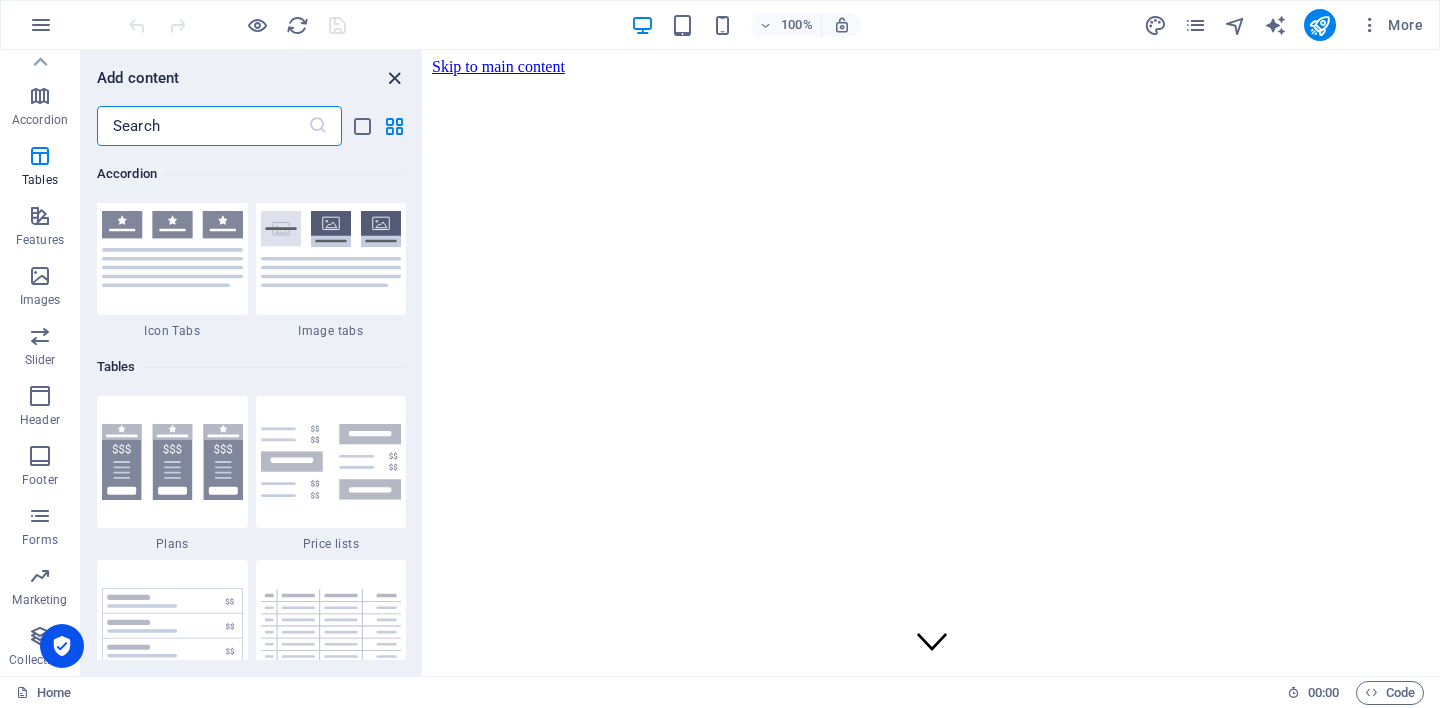 click at bounding box center [394, 78] 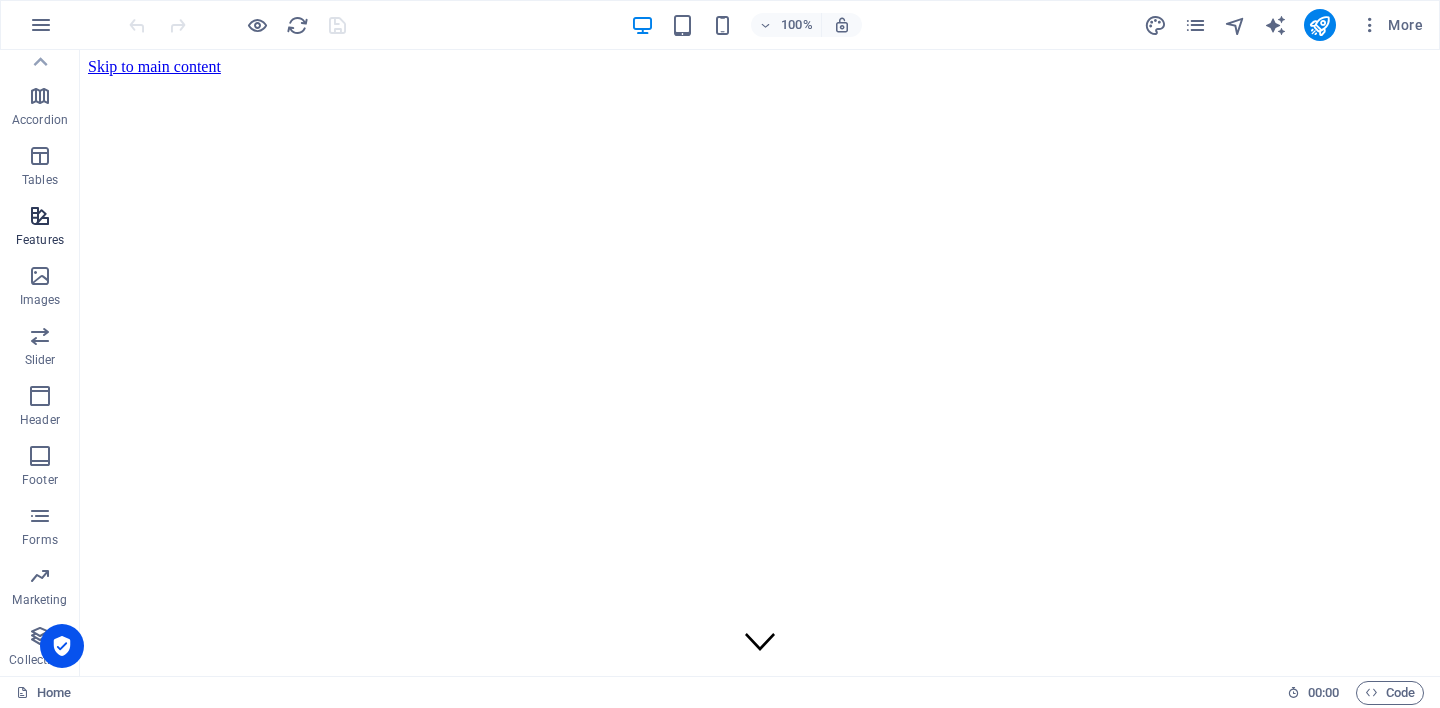 click at bounding box center (40, 216) 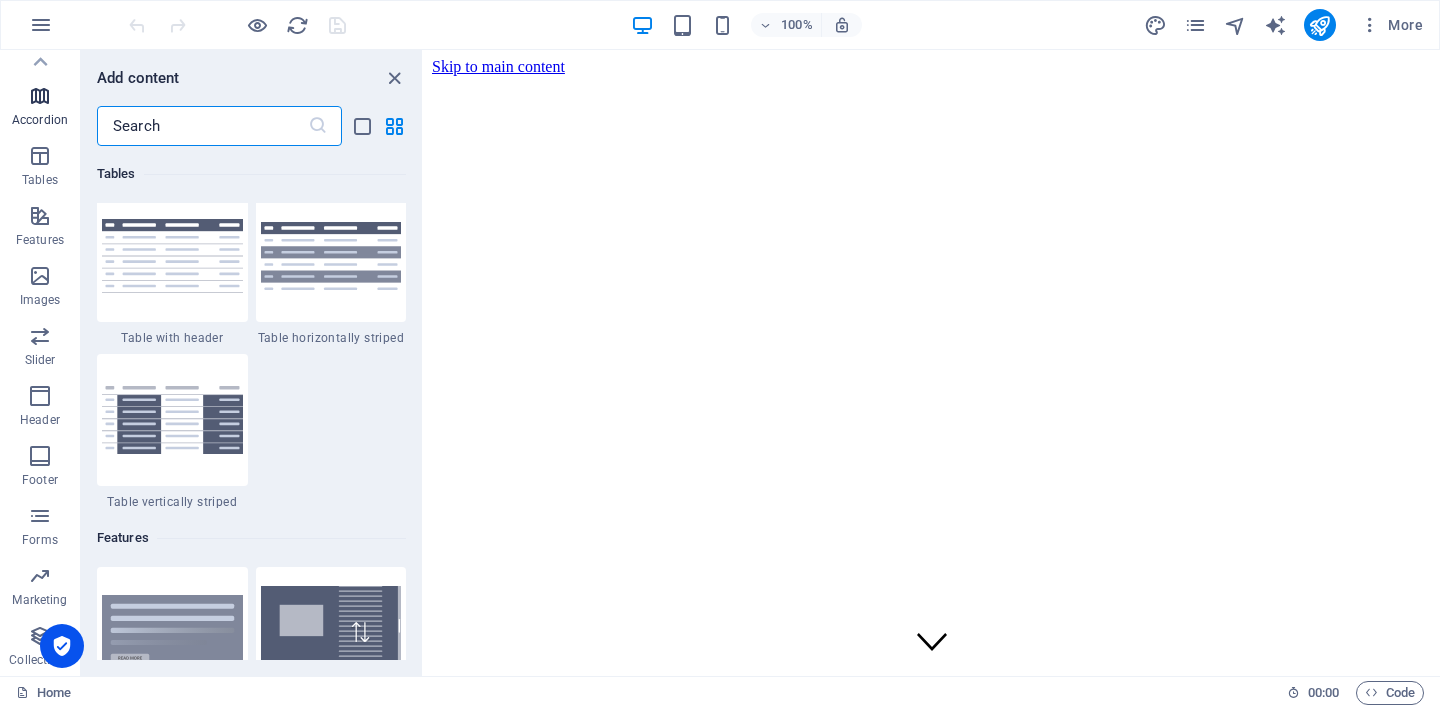 scroll, scrollTop: 7631, scrollLeft: 0, axis: vertical 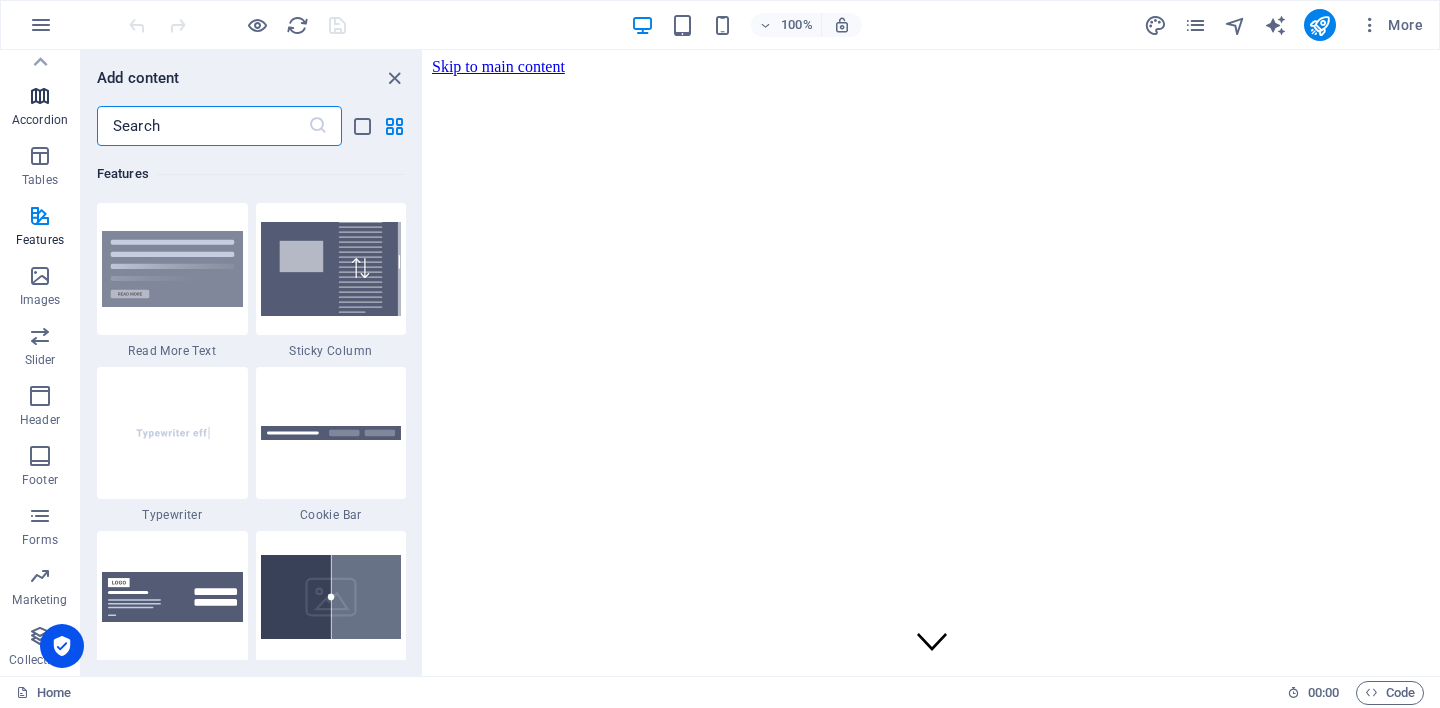 click at bounding box center (40, 96) 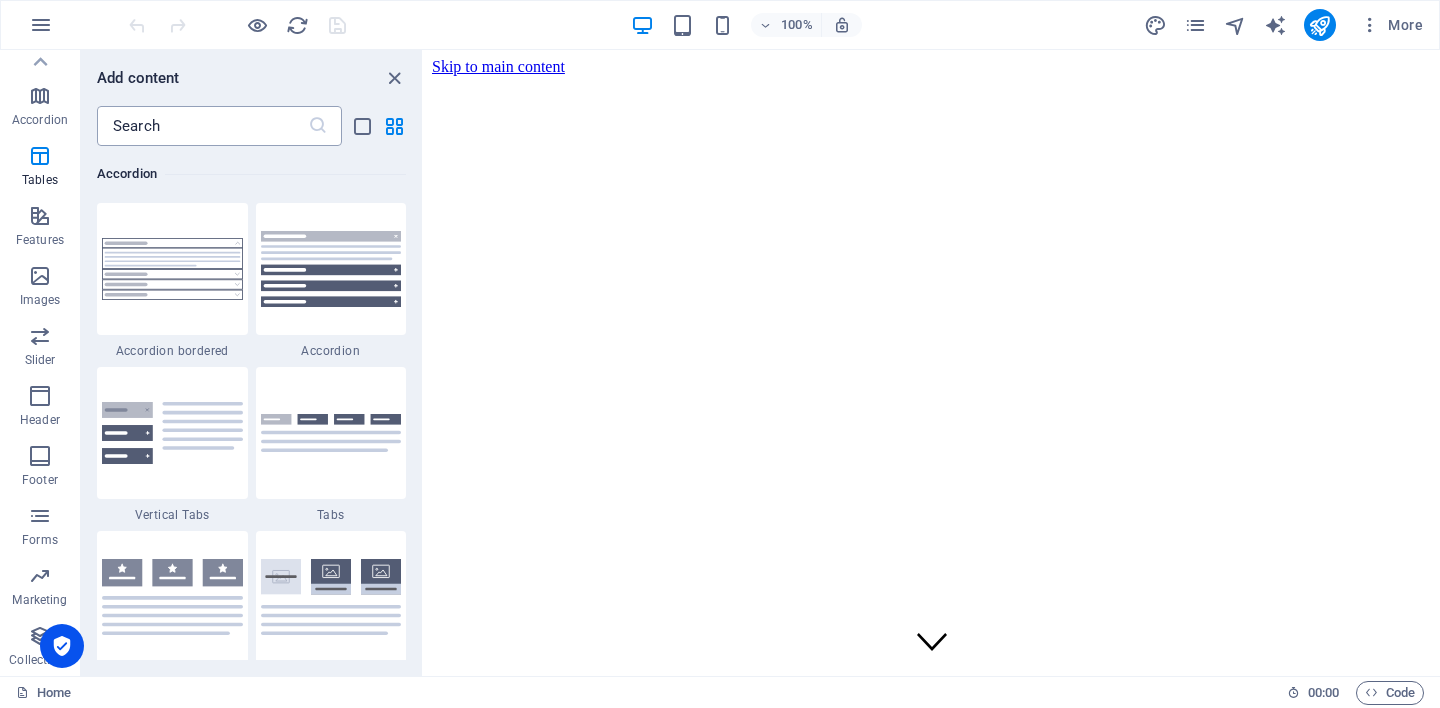 scroll, scrollTop: 6221, scrollLeft: 0, axis: vertical 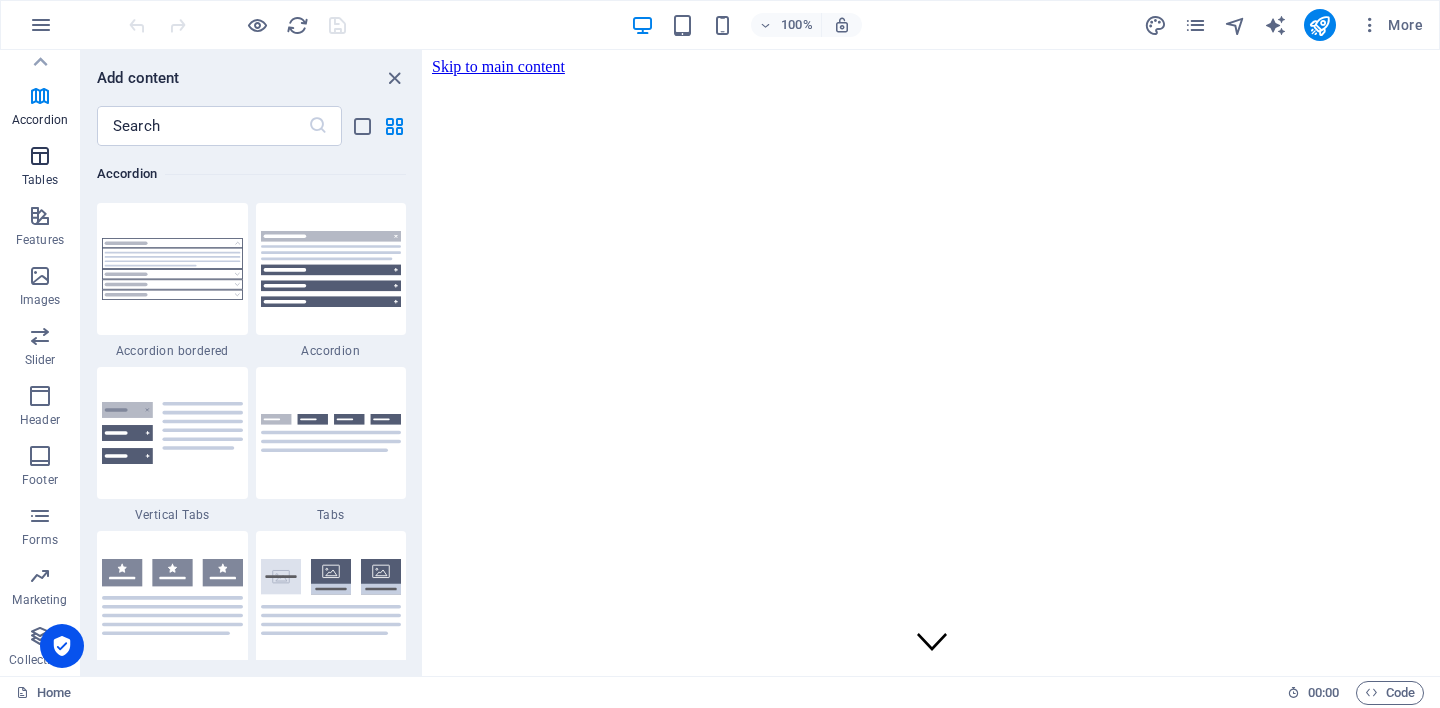click on "Tables" at bounding box center (40, 168) 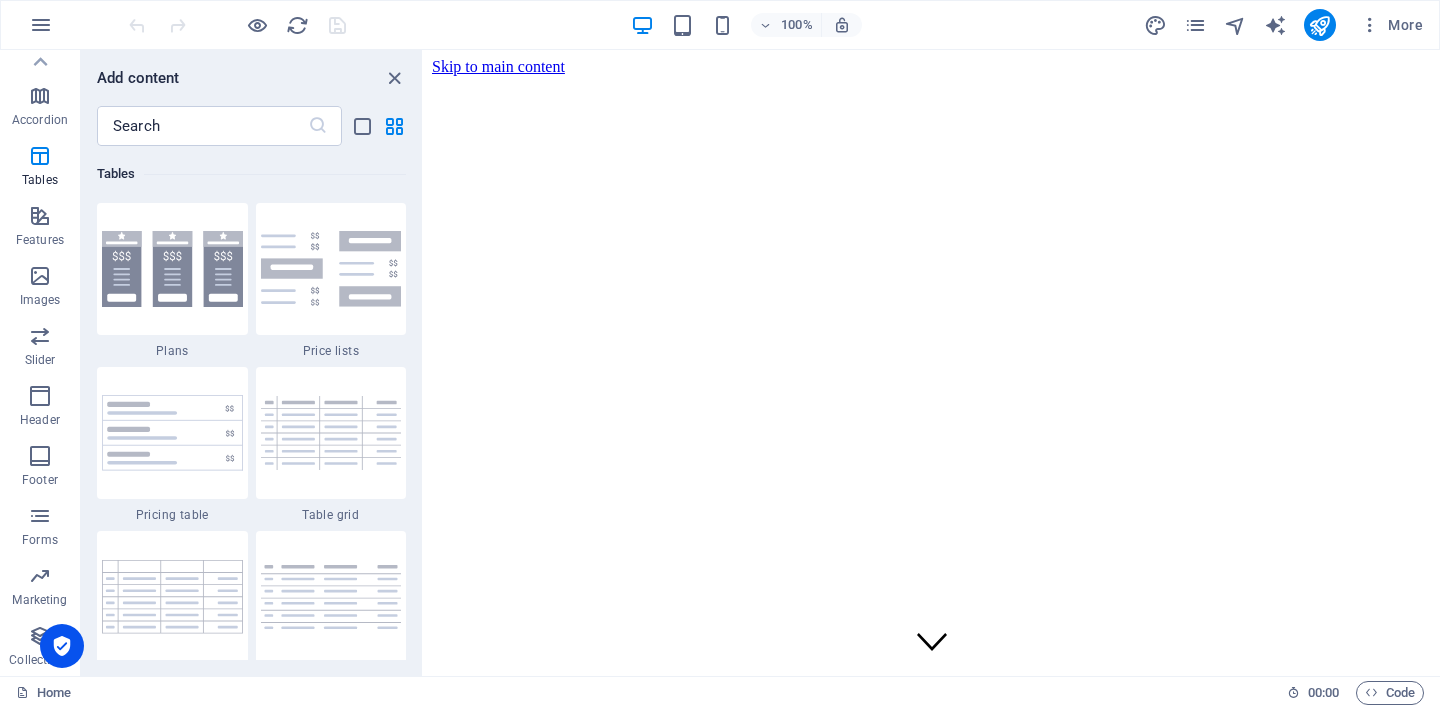 scroll, scrollTop: 6762, scrollLeft: 0, axis: vertical 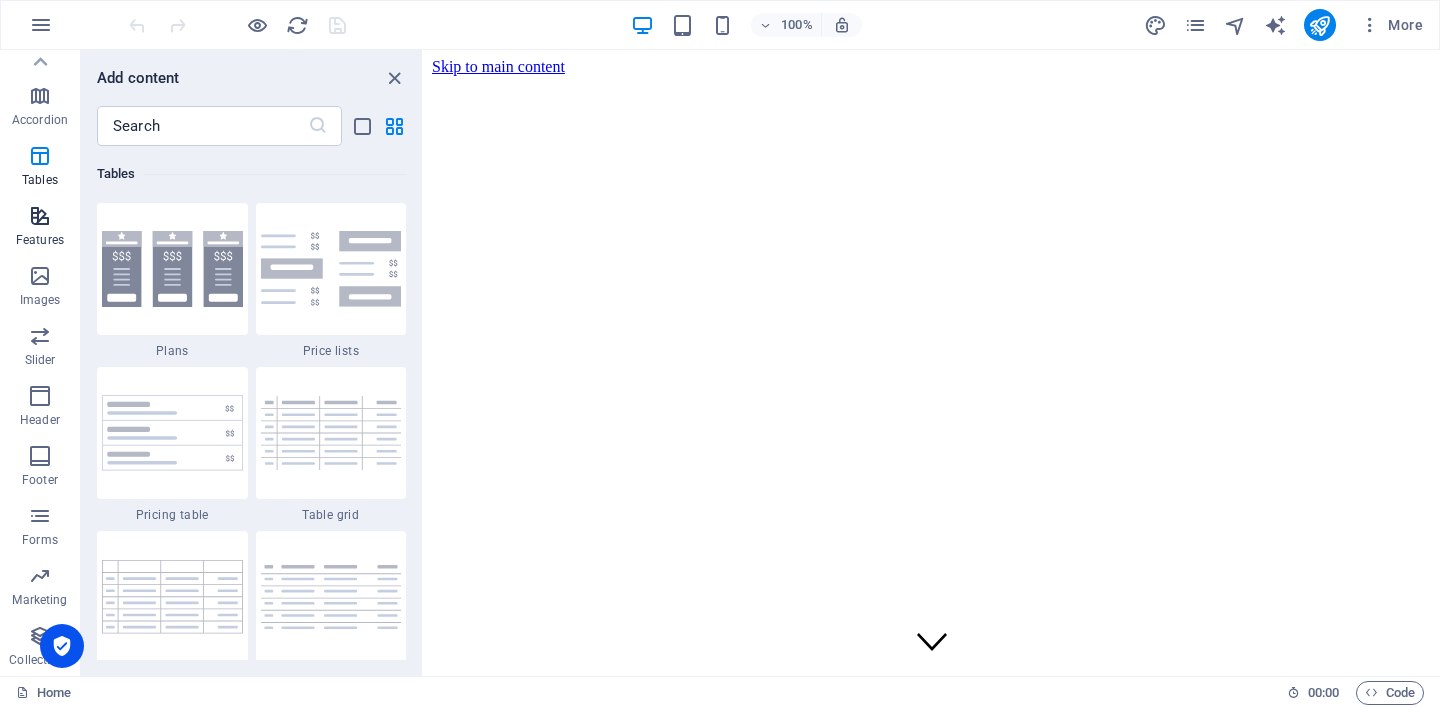 click at bounding box center (40, 216) 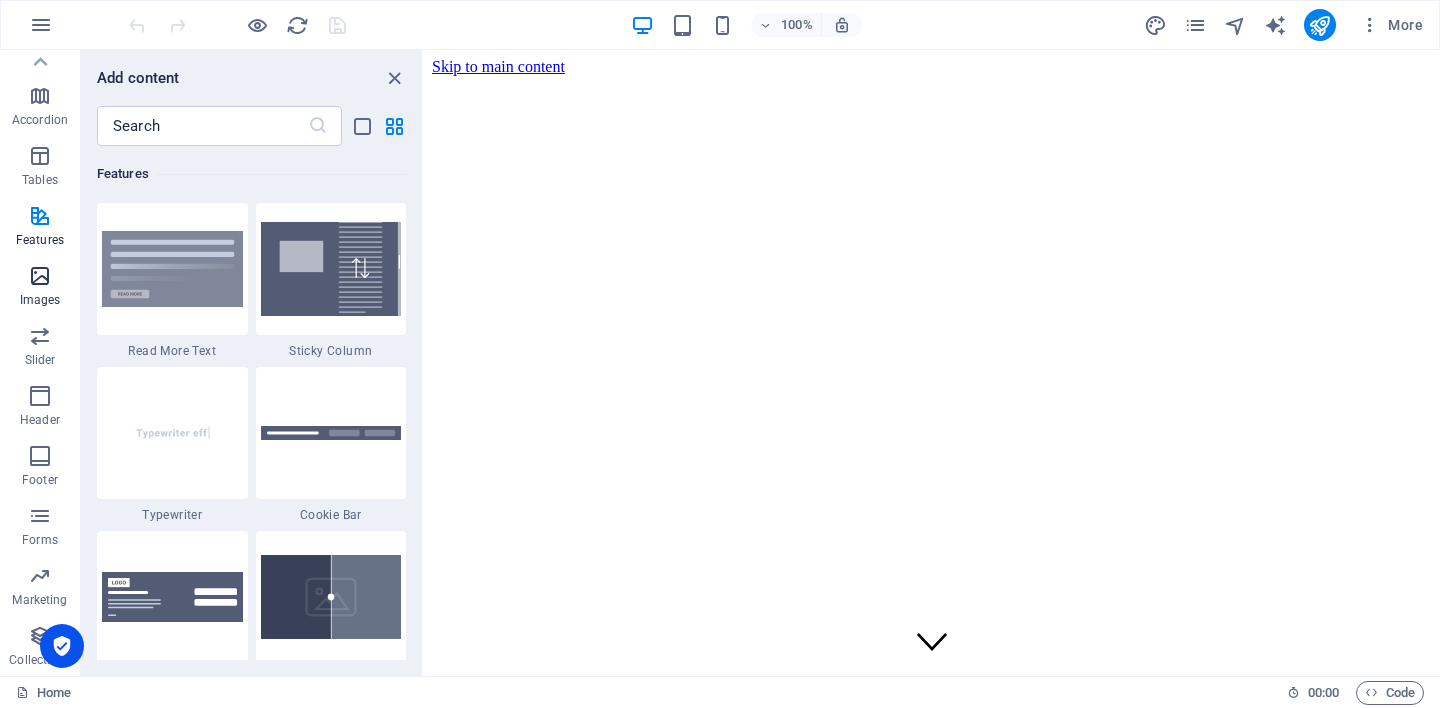 click at bounding box center (40, 276) 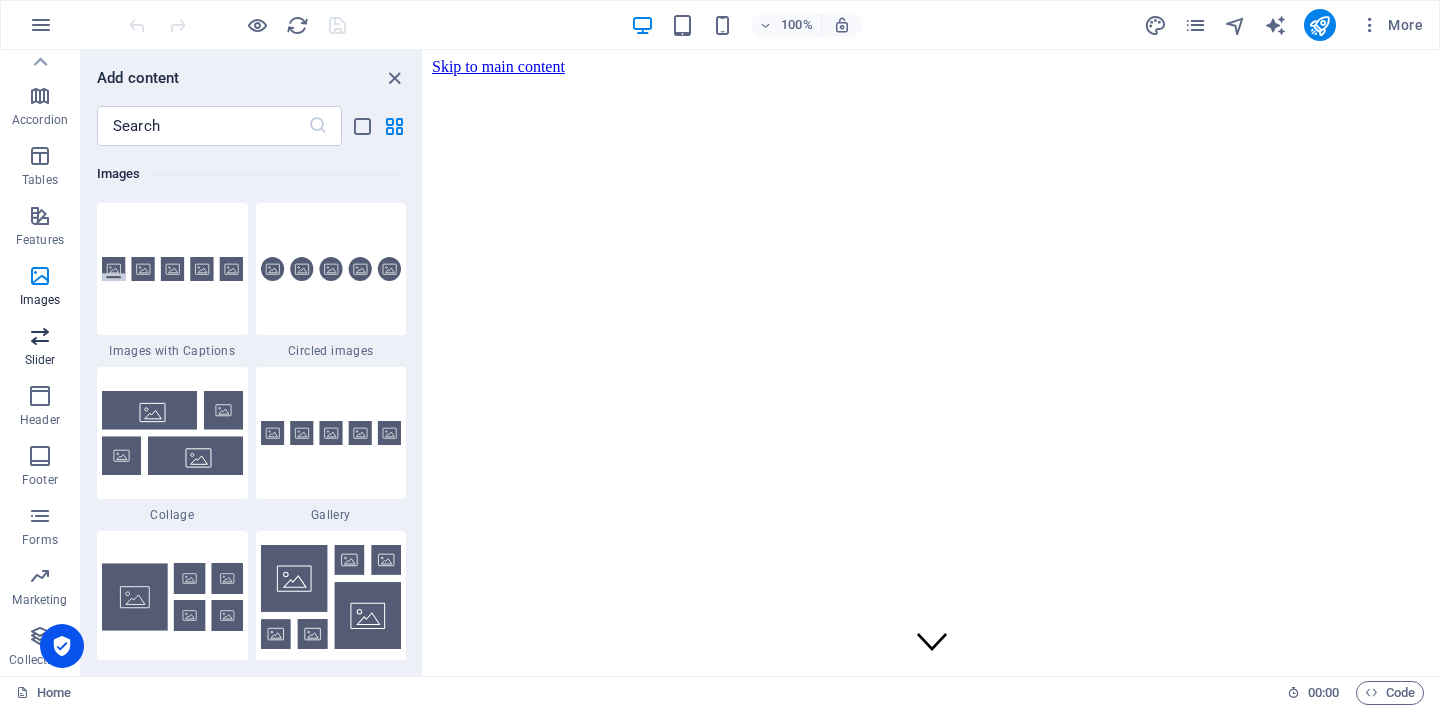 click at bounding box center [40, 336] 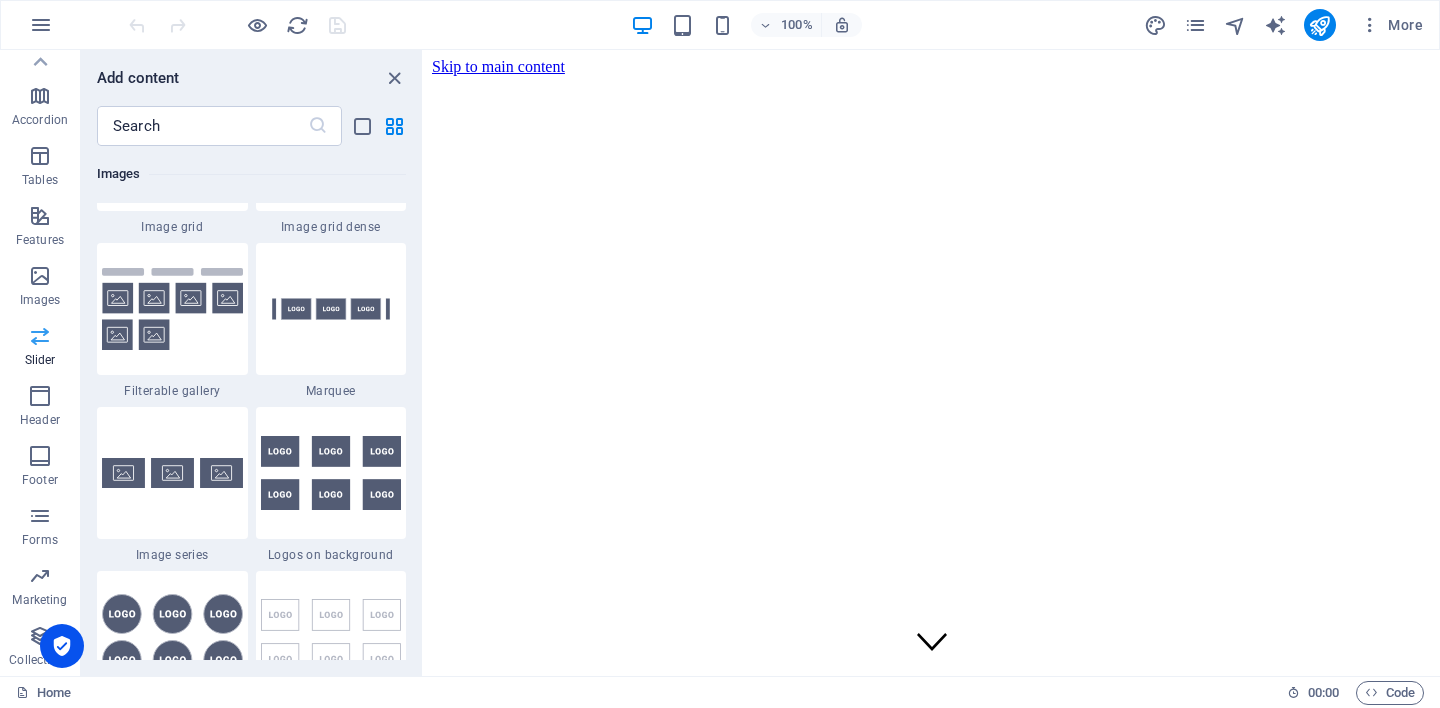 scroll, scrollTop: 11173, scrollLeft: 0, axis: vertical 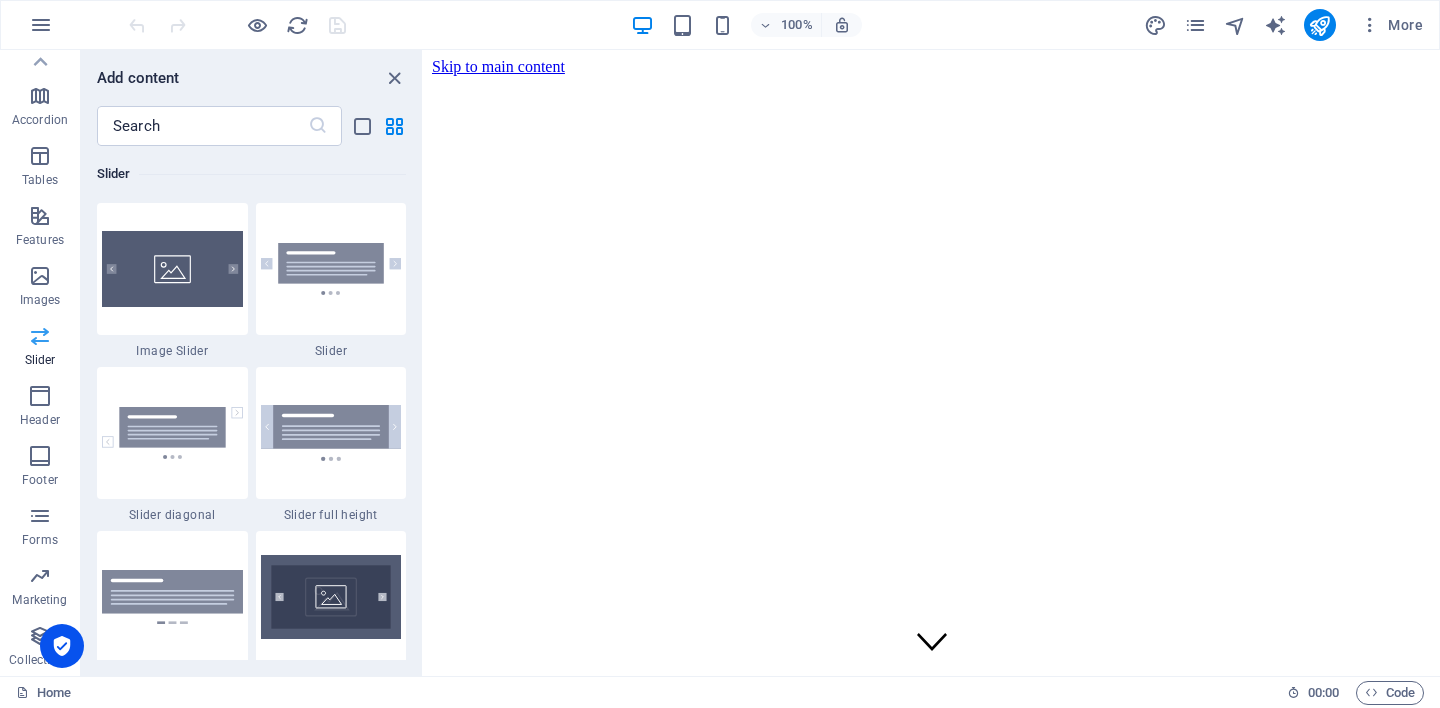 click on "Slider" at bounding box center (40, 360) 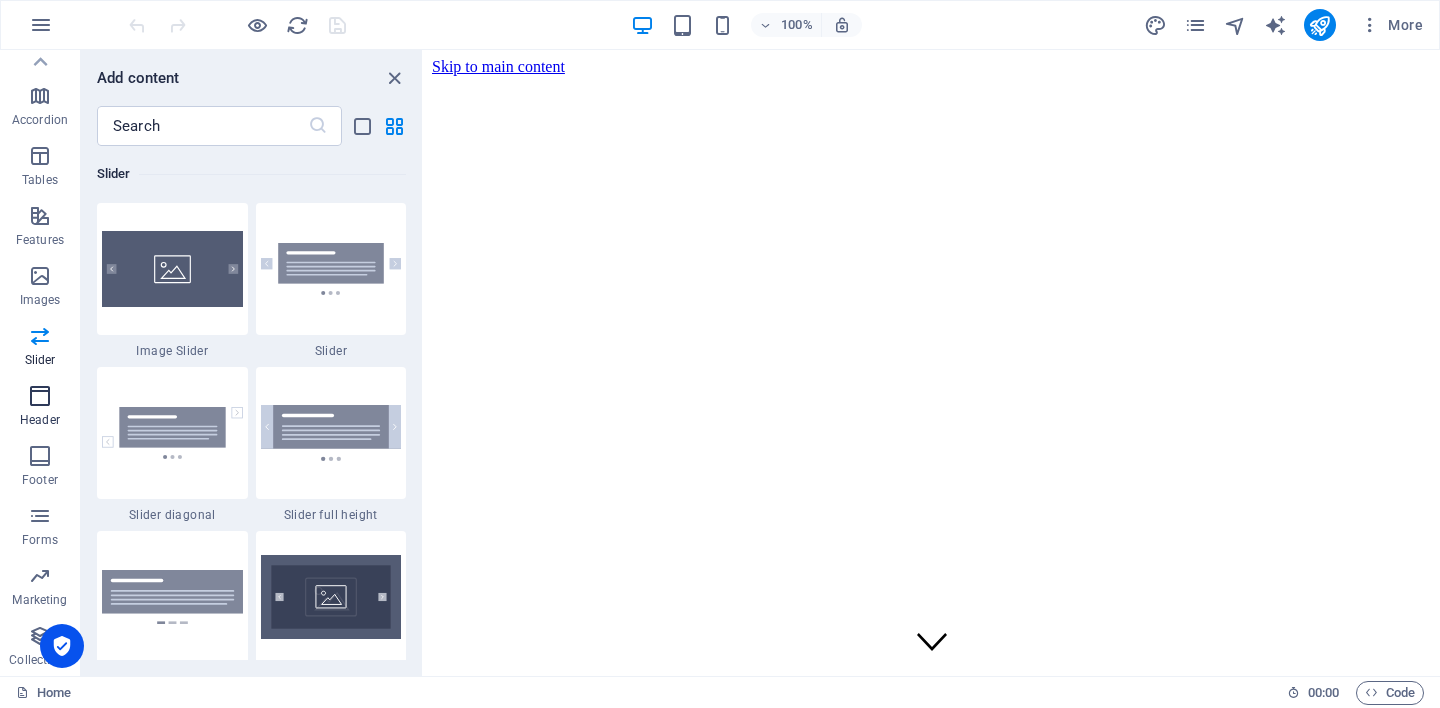 click at bounding box center [40, 396] 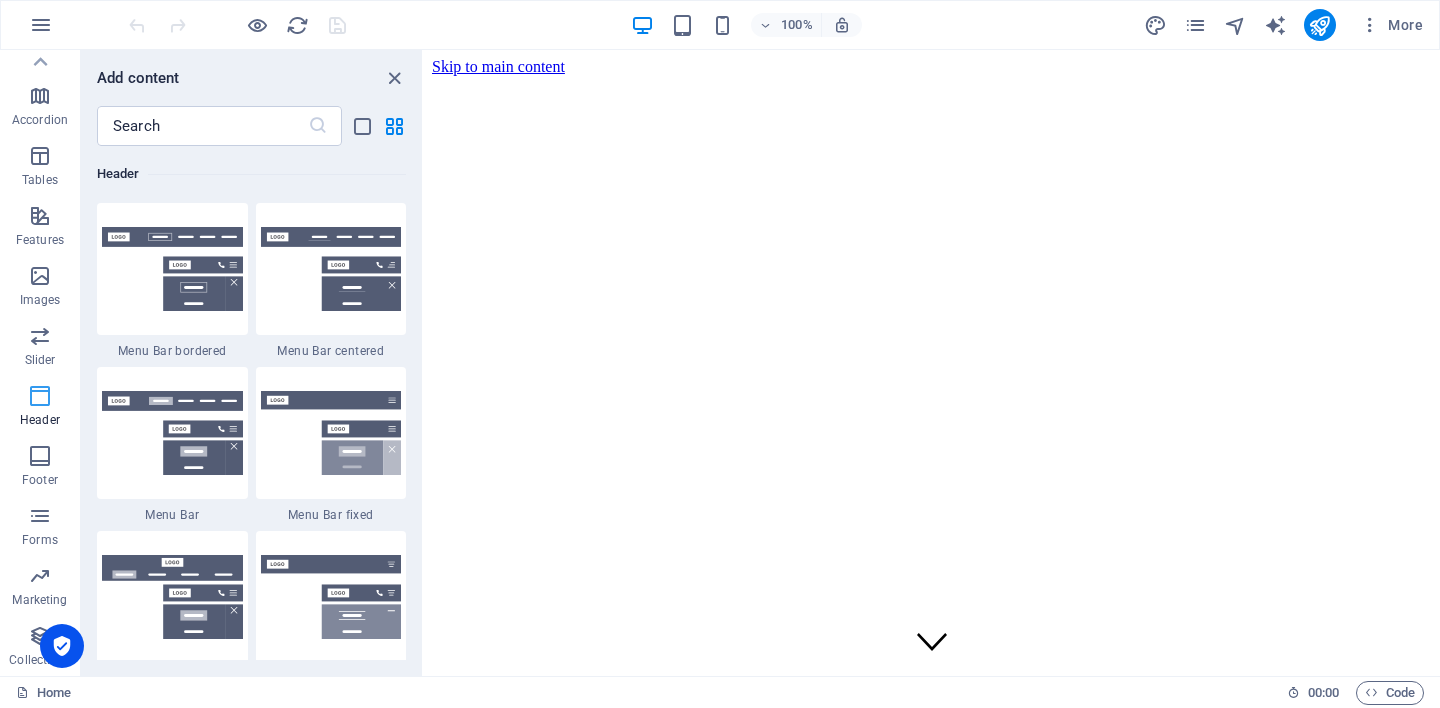 click on "Header" at bounding box center (40, 420) 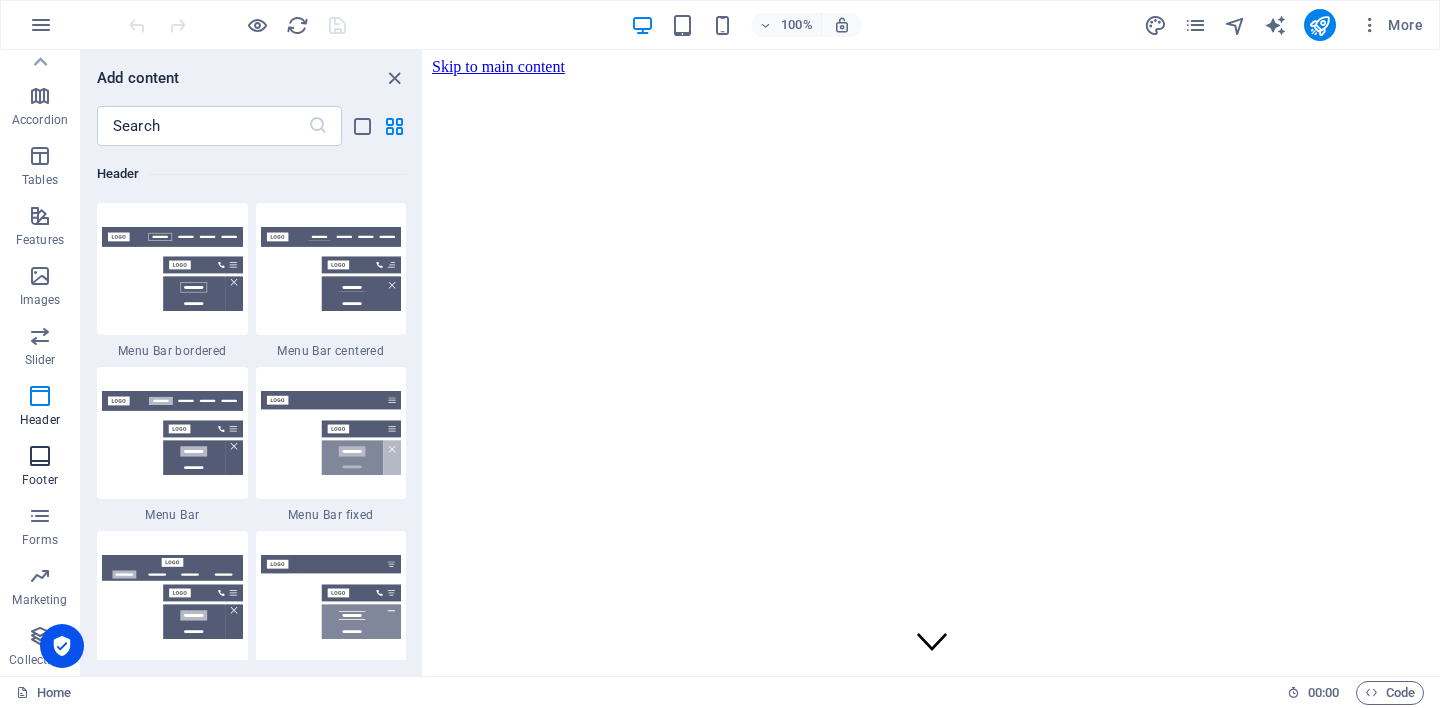 click at bounding box center (40, 456) 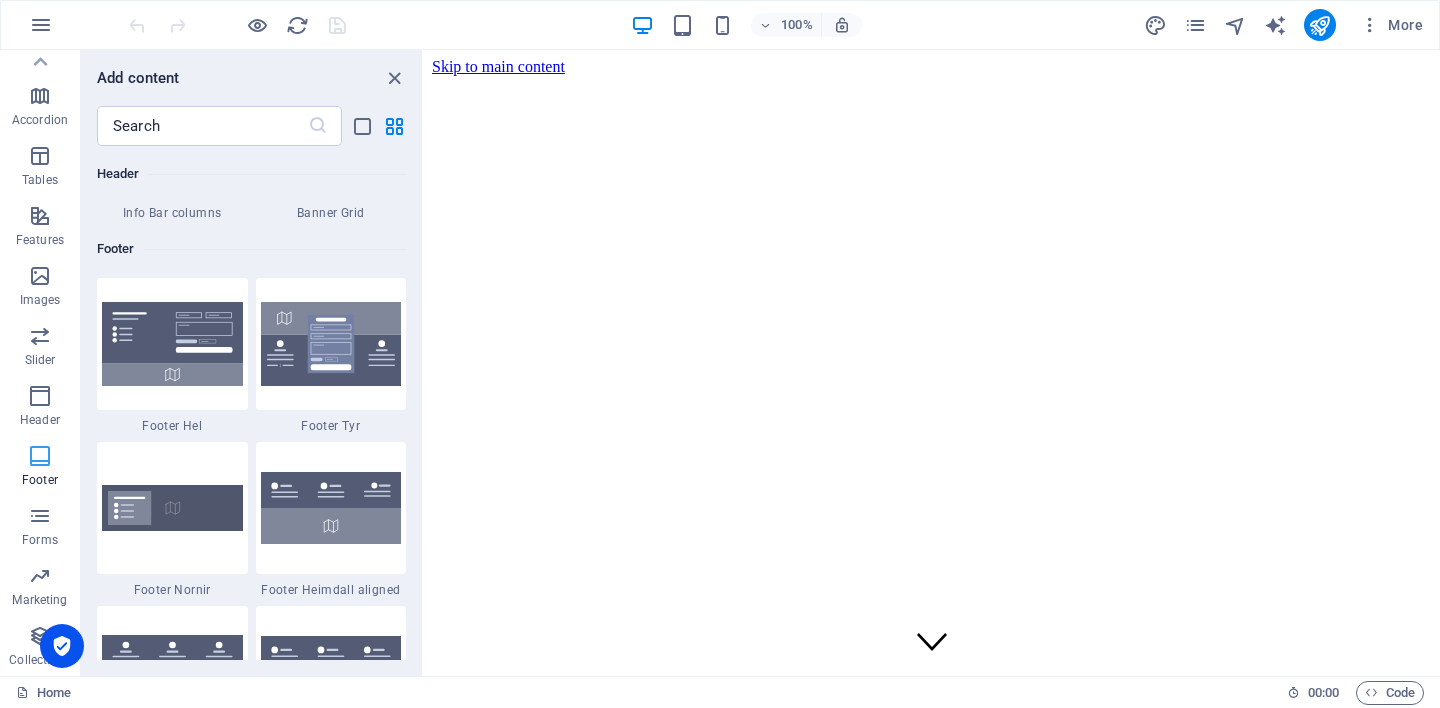 scroll, scrollTop: 13075, scrollLeft: 0, axis: vertical 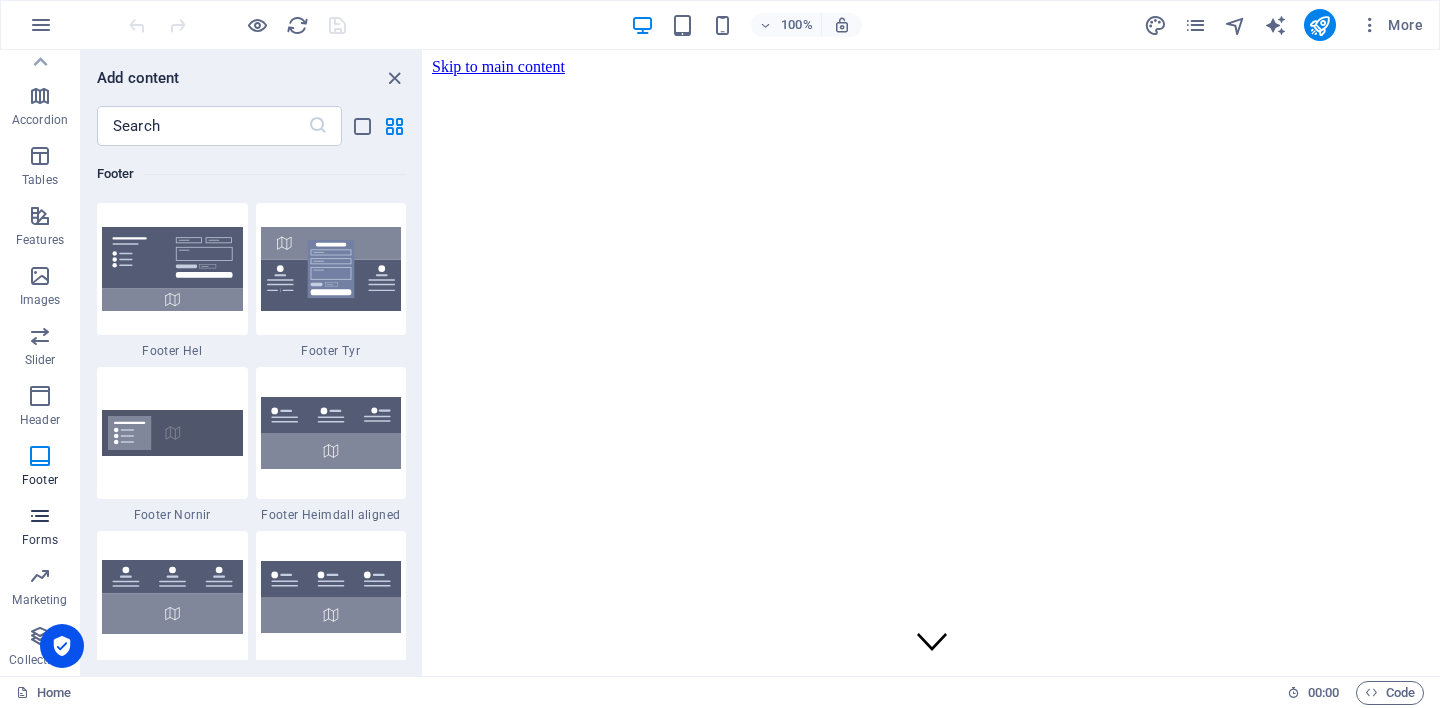 click at bounding box center [40, 516] 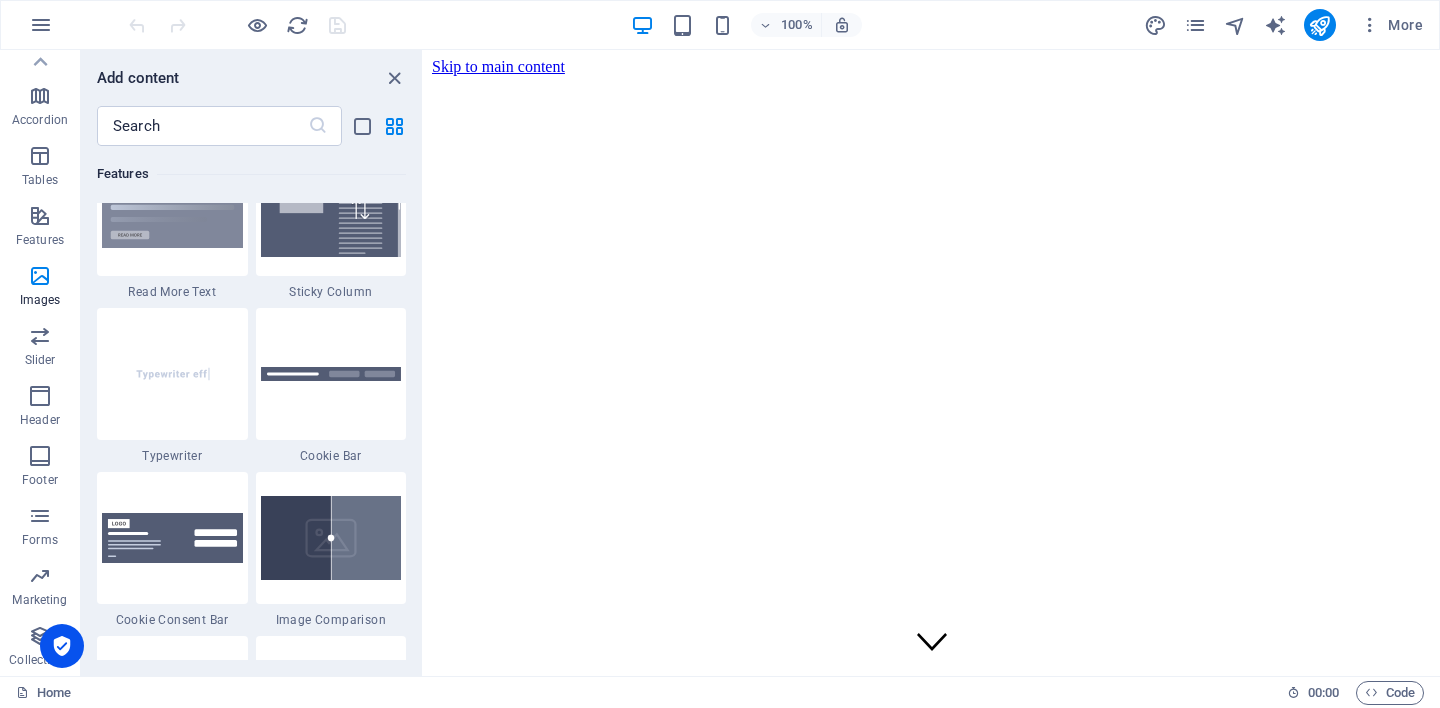 scroll, scrollTop: 6967, scrollLeft: 0, axis: vertical 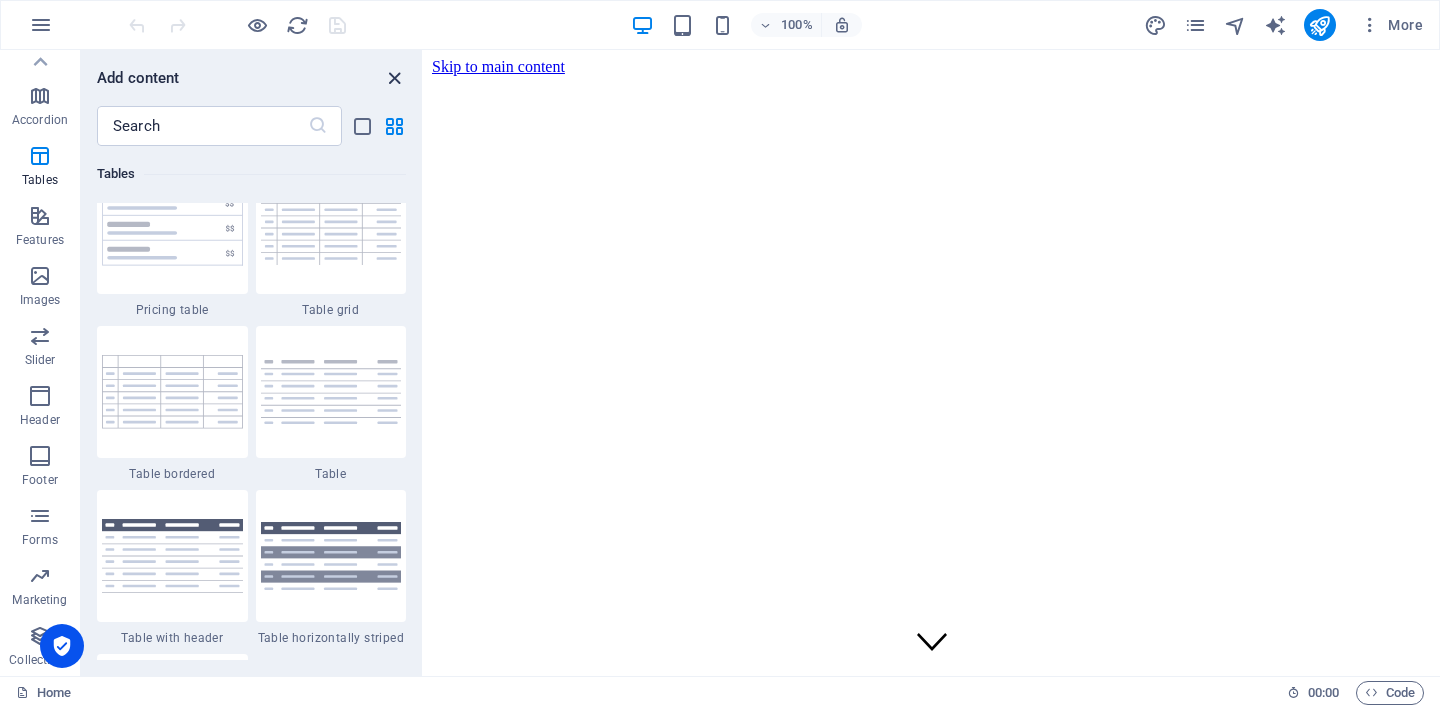 click at bounding box center (394, 78) 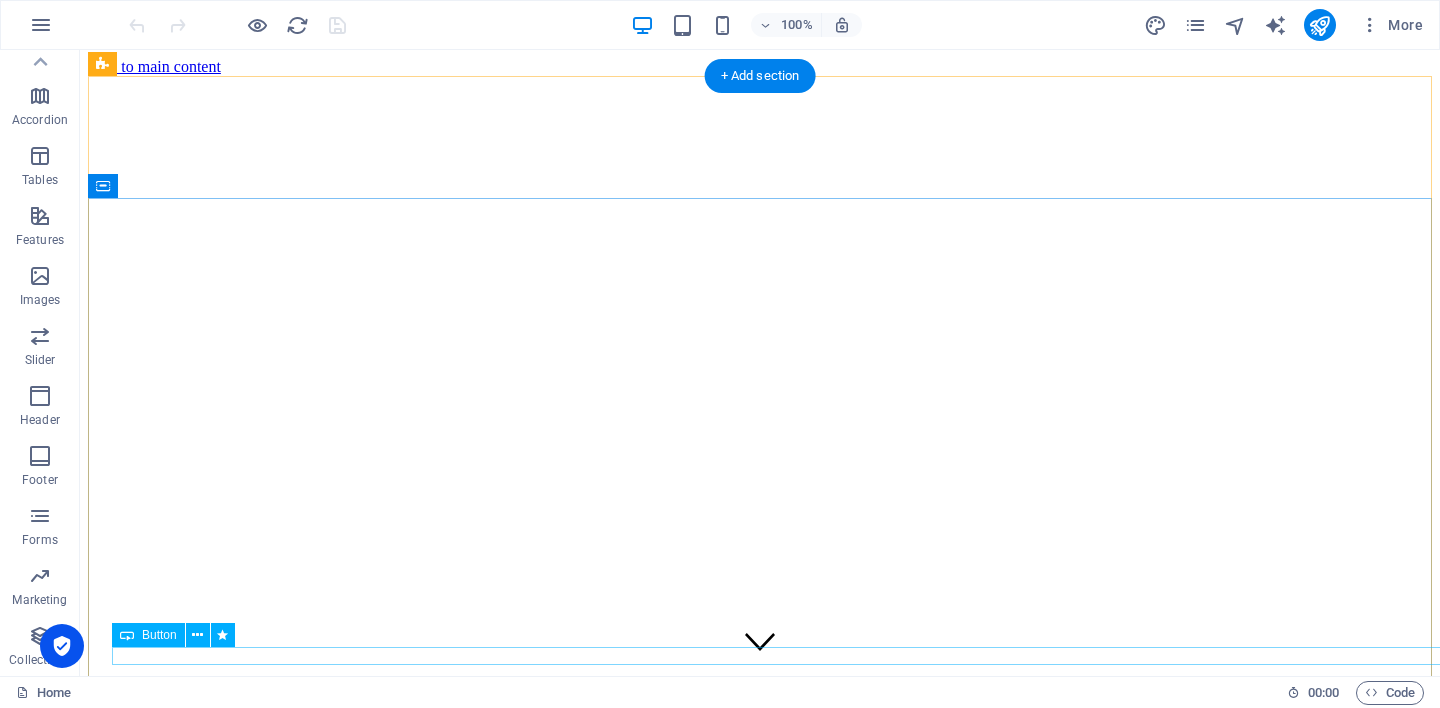 click on "Get Started" at bounding box center [760, 1436] 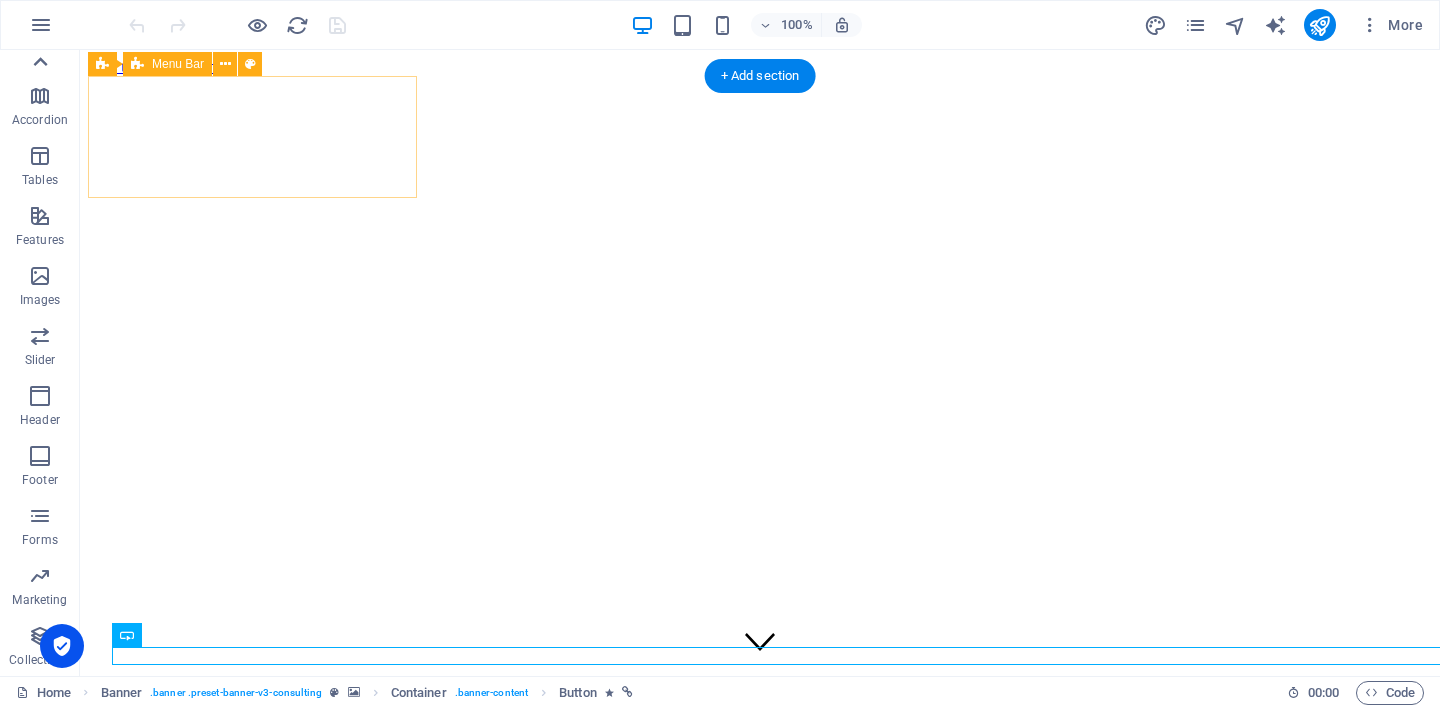 click 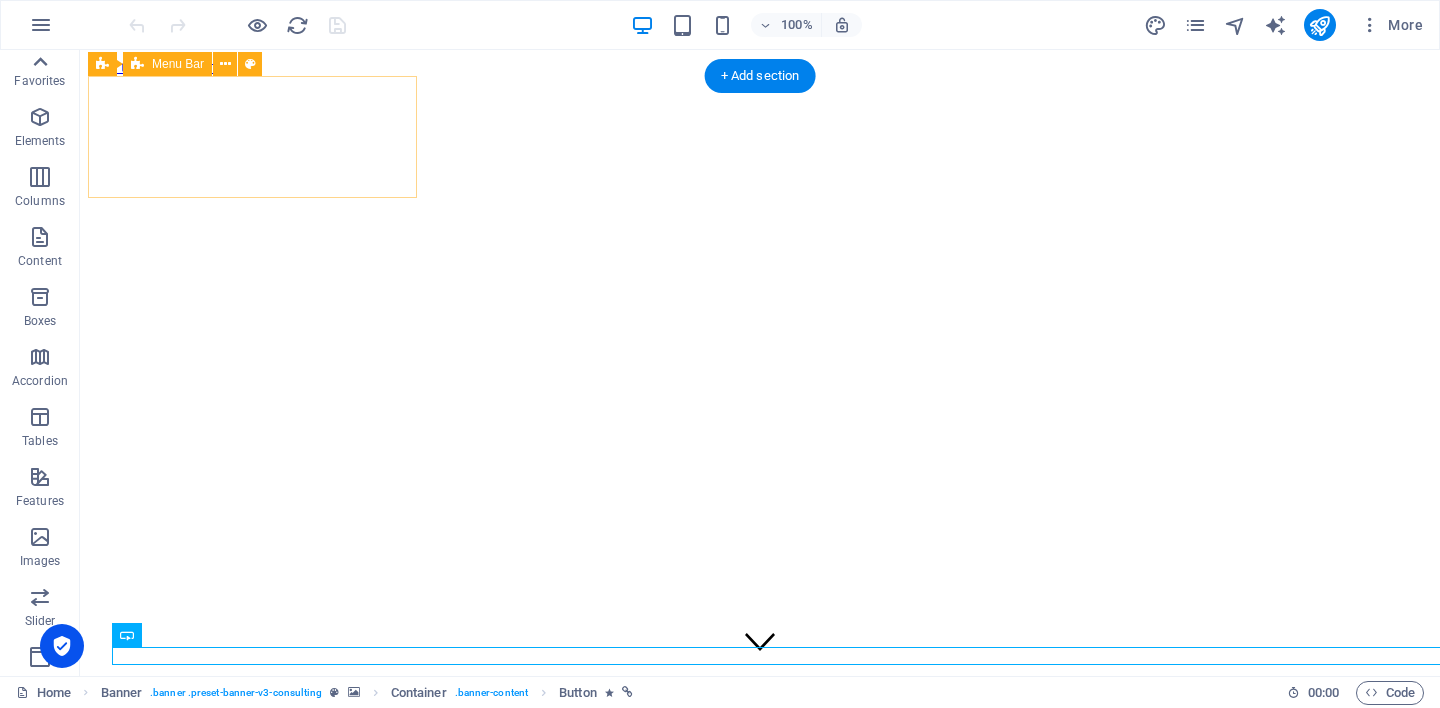 scroll, scrollTop: 0, scrollLeft: 0, axis: both 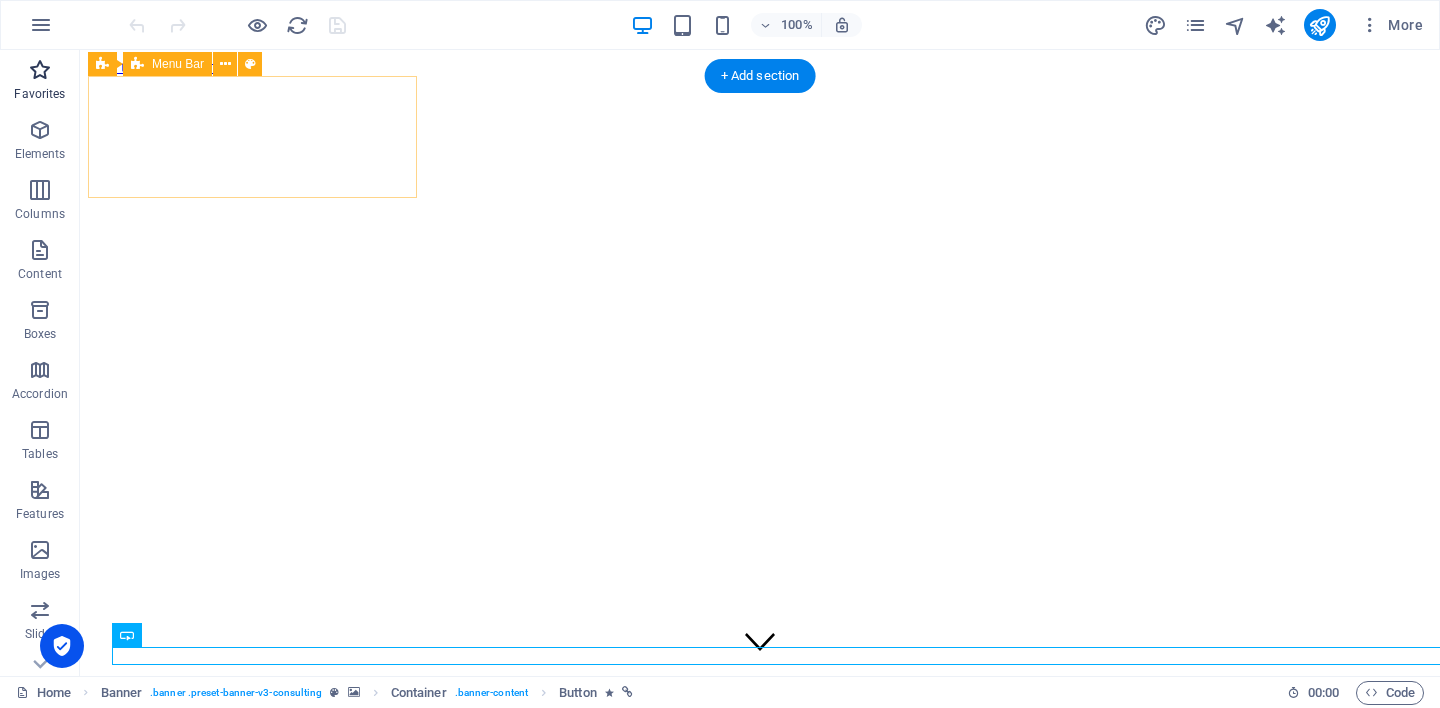 click on "Favorites" at bounding box center [40, 80] 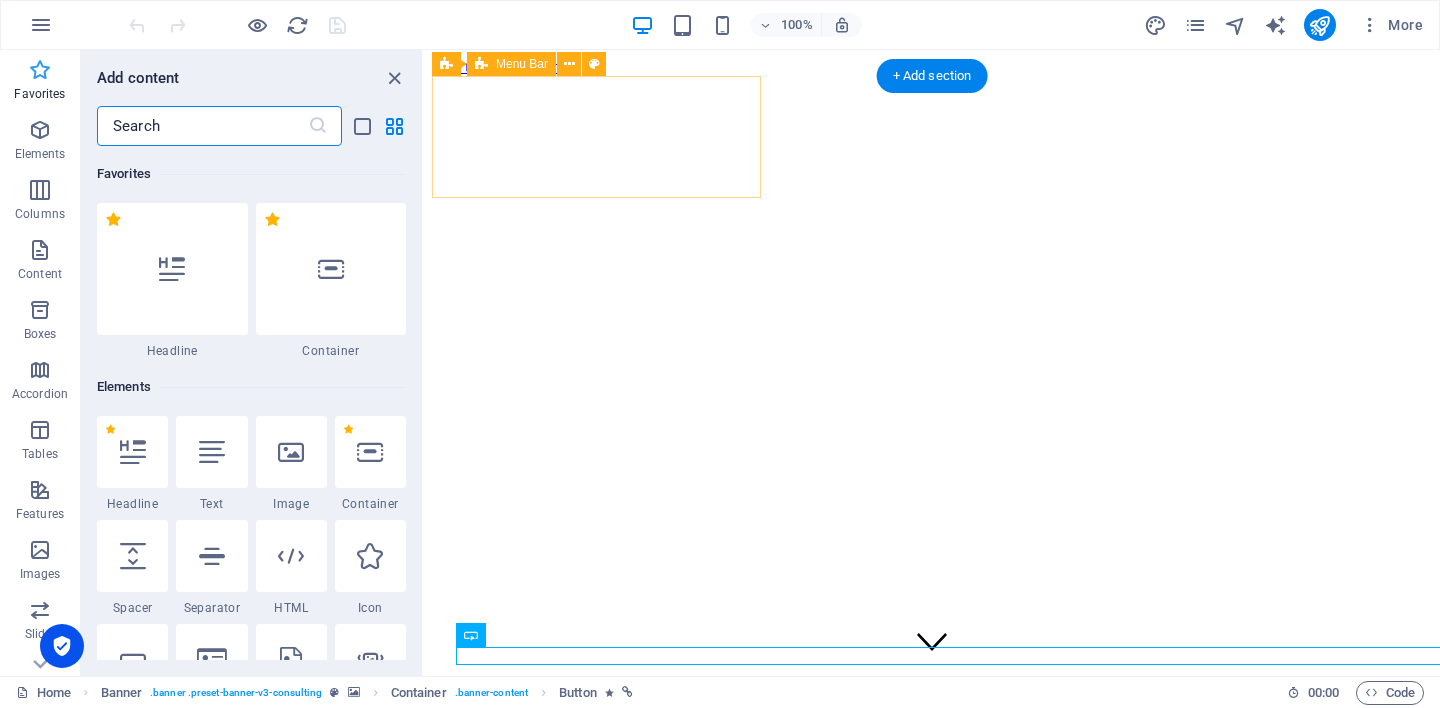 click on "Favorites" at bounding box center (40, 82) 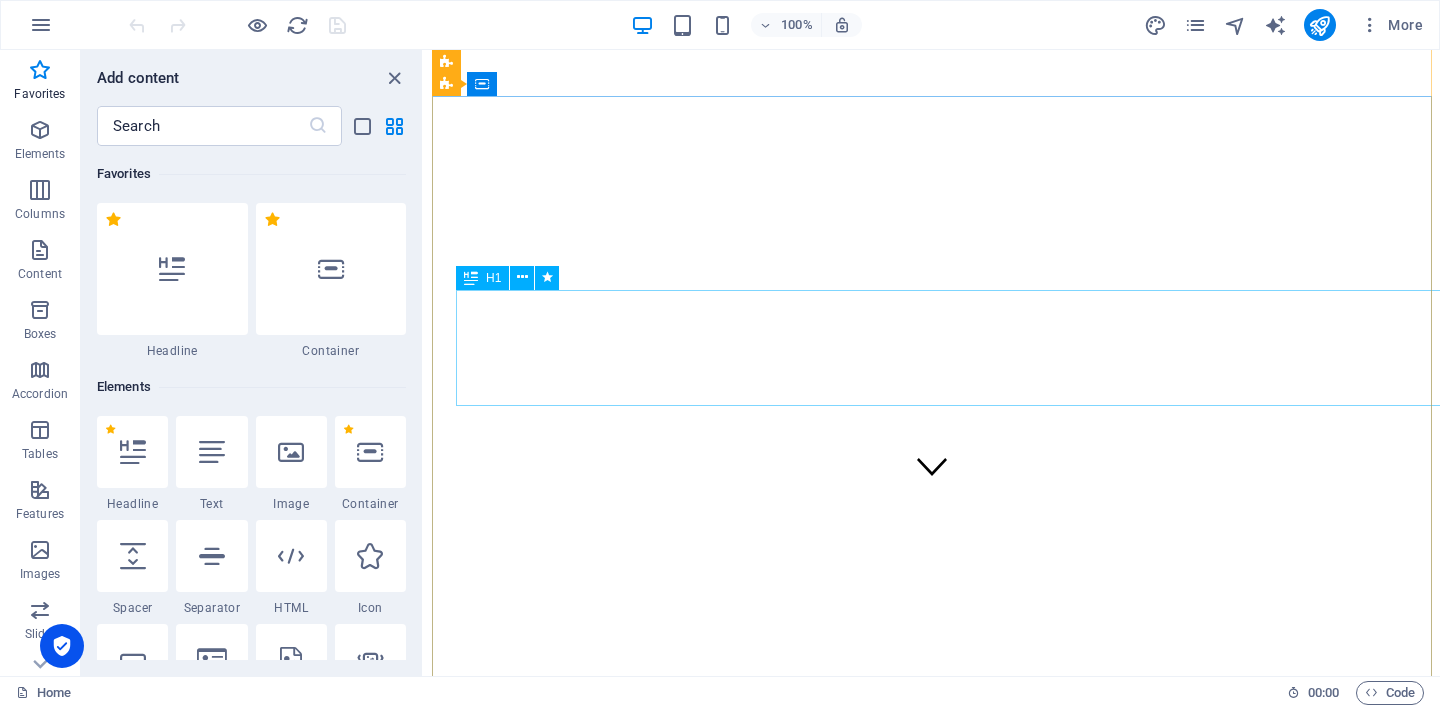 scroll, scrollTop: 102, scrollLeft: 0, axis: vertical 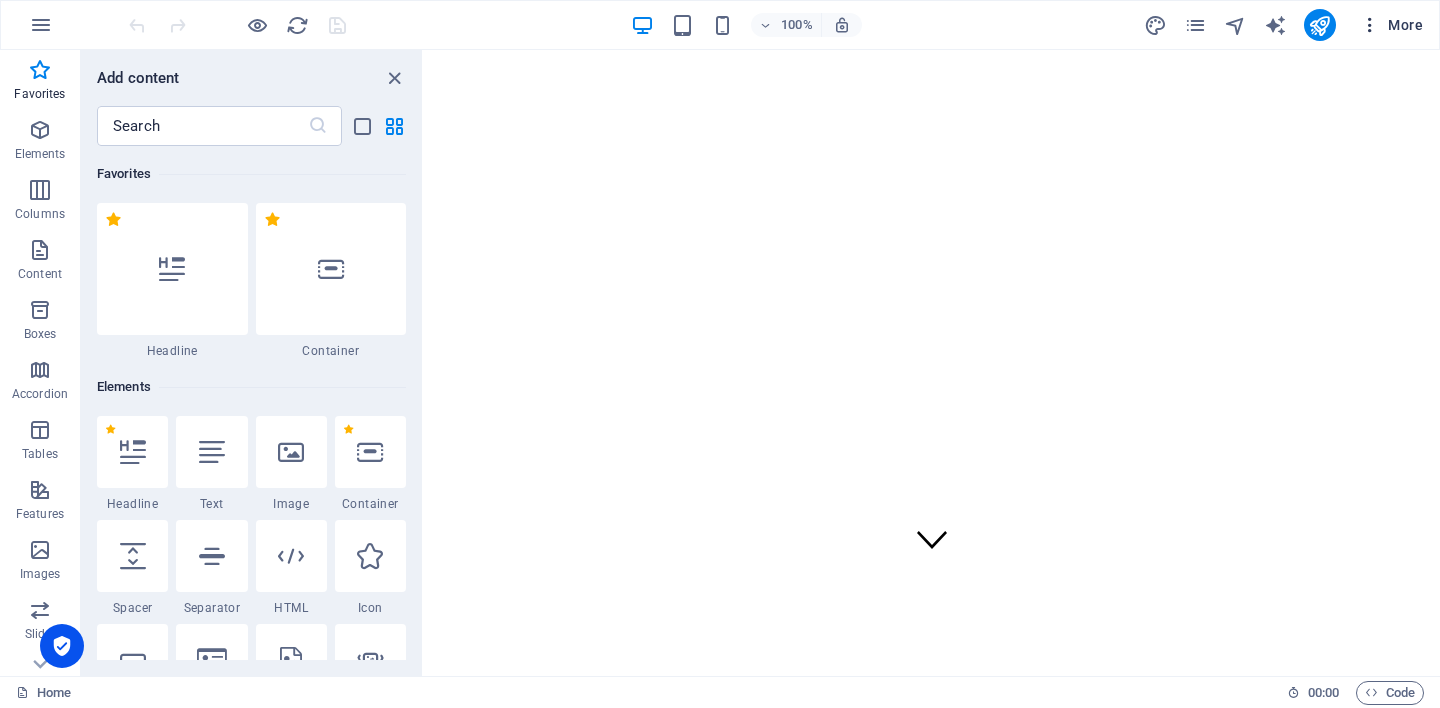 click at bounding box center (1370, 25) 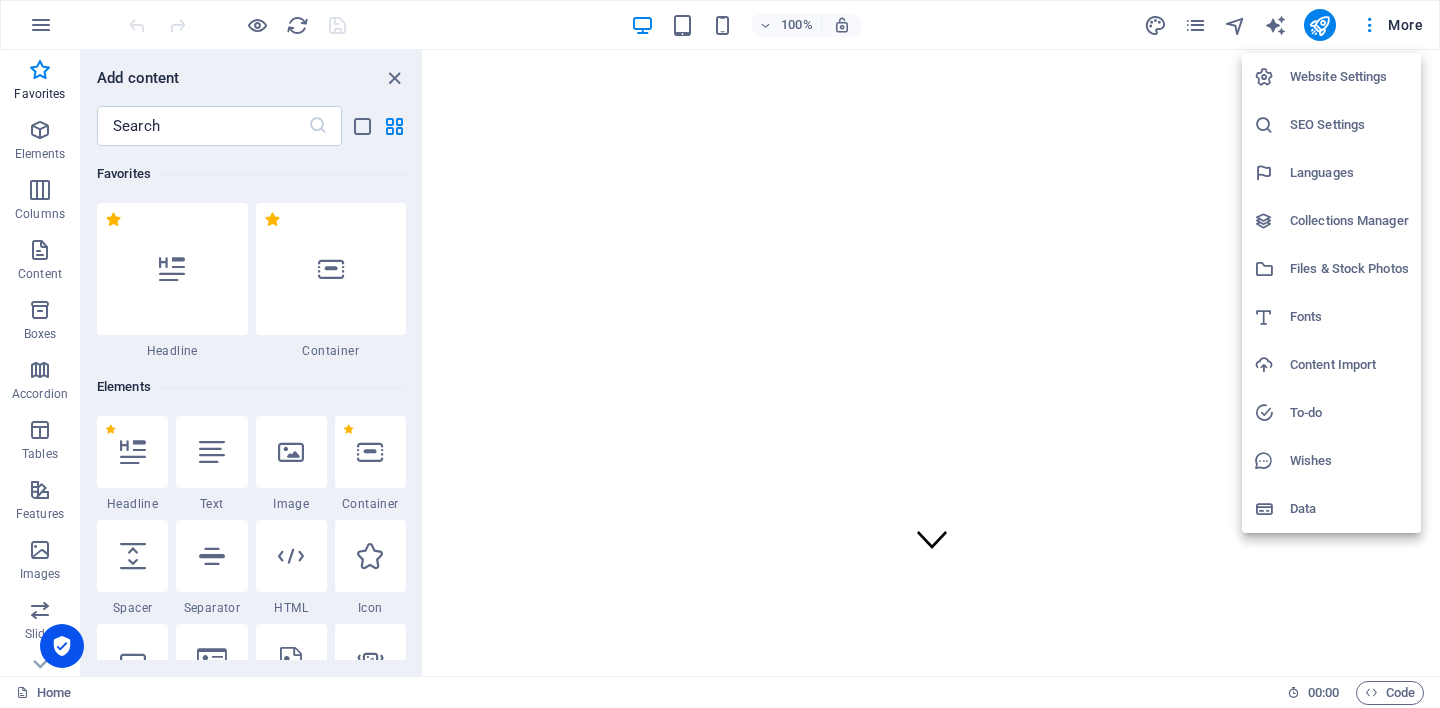 click at bounding box center (720, 354) 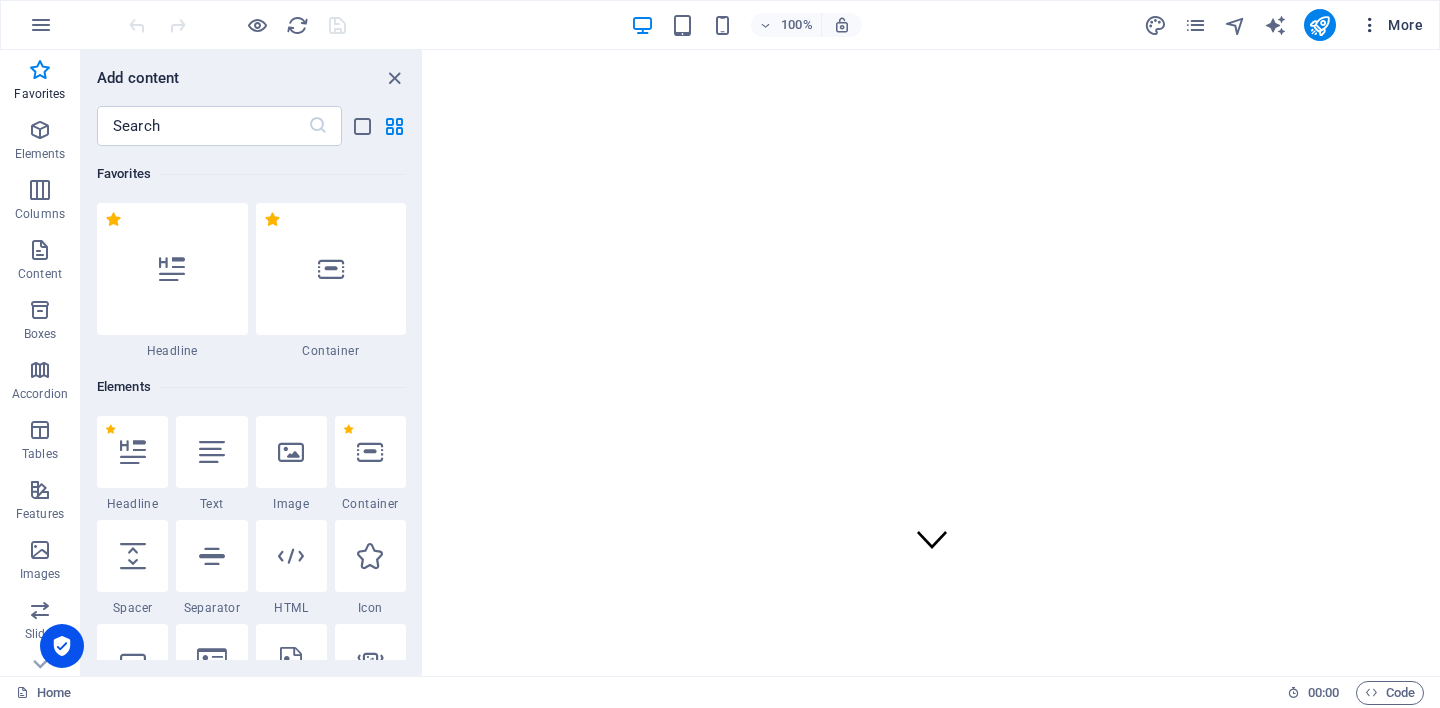 click on "More" at bounding box center (1391, 25) 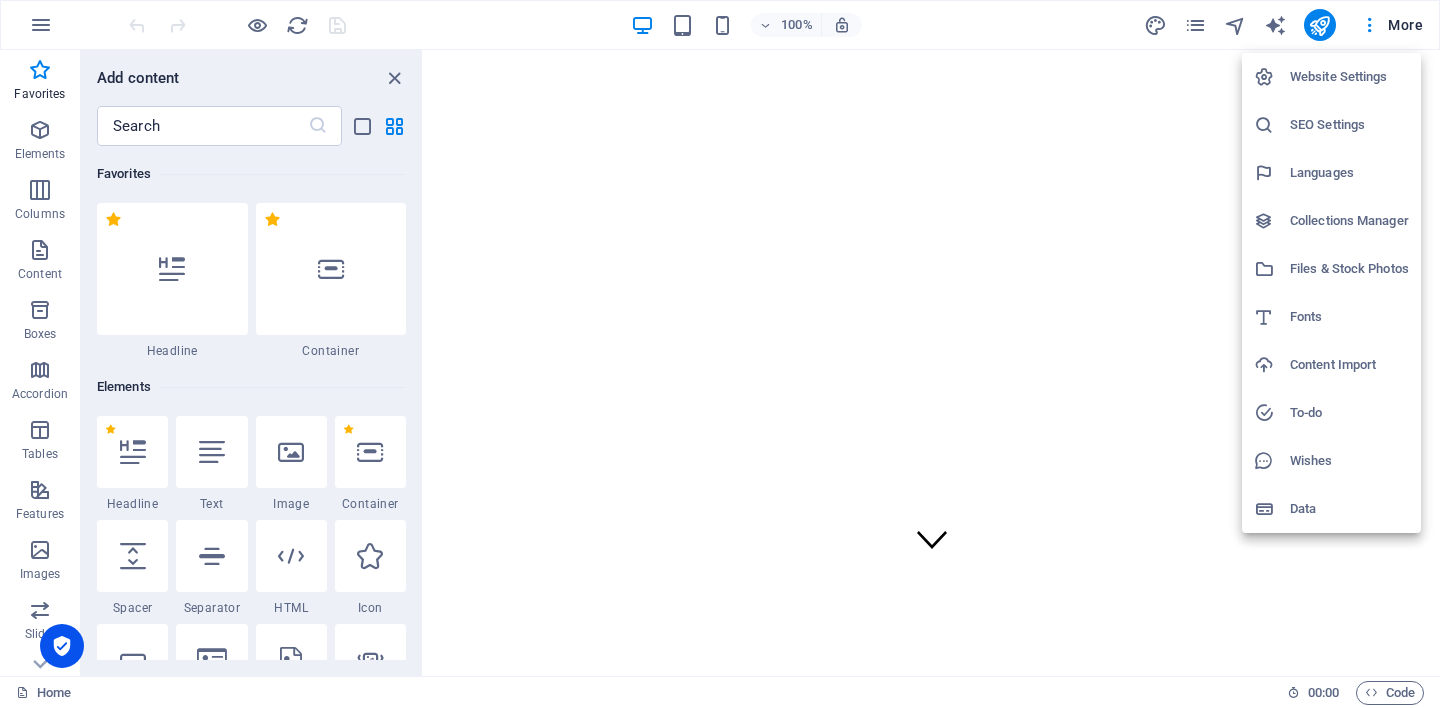 click on "Website Settings" at bounding box center [1349, 77] 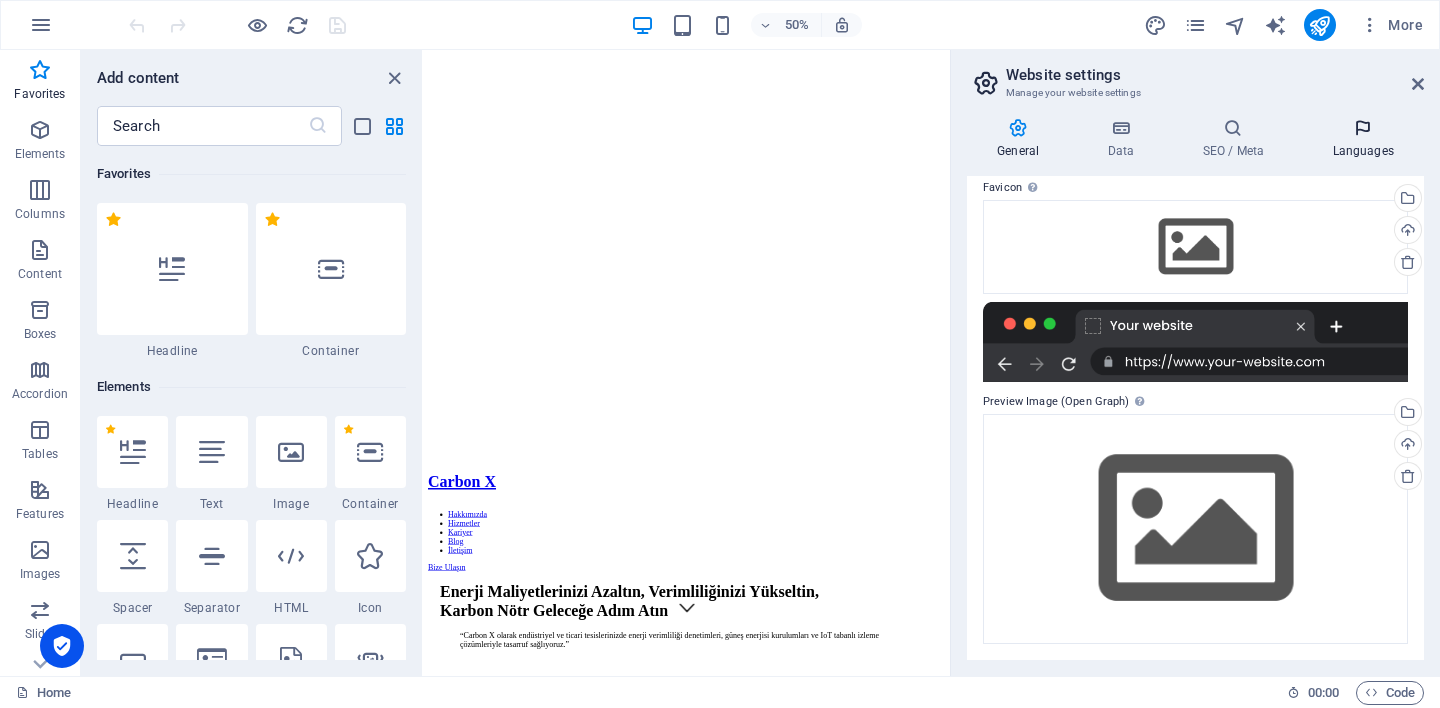 scroll, scrollTop: 197, scrollLeft: 0, axis: vertical 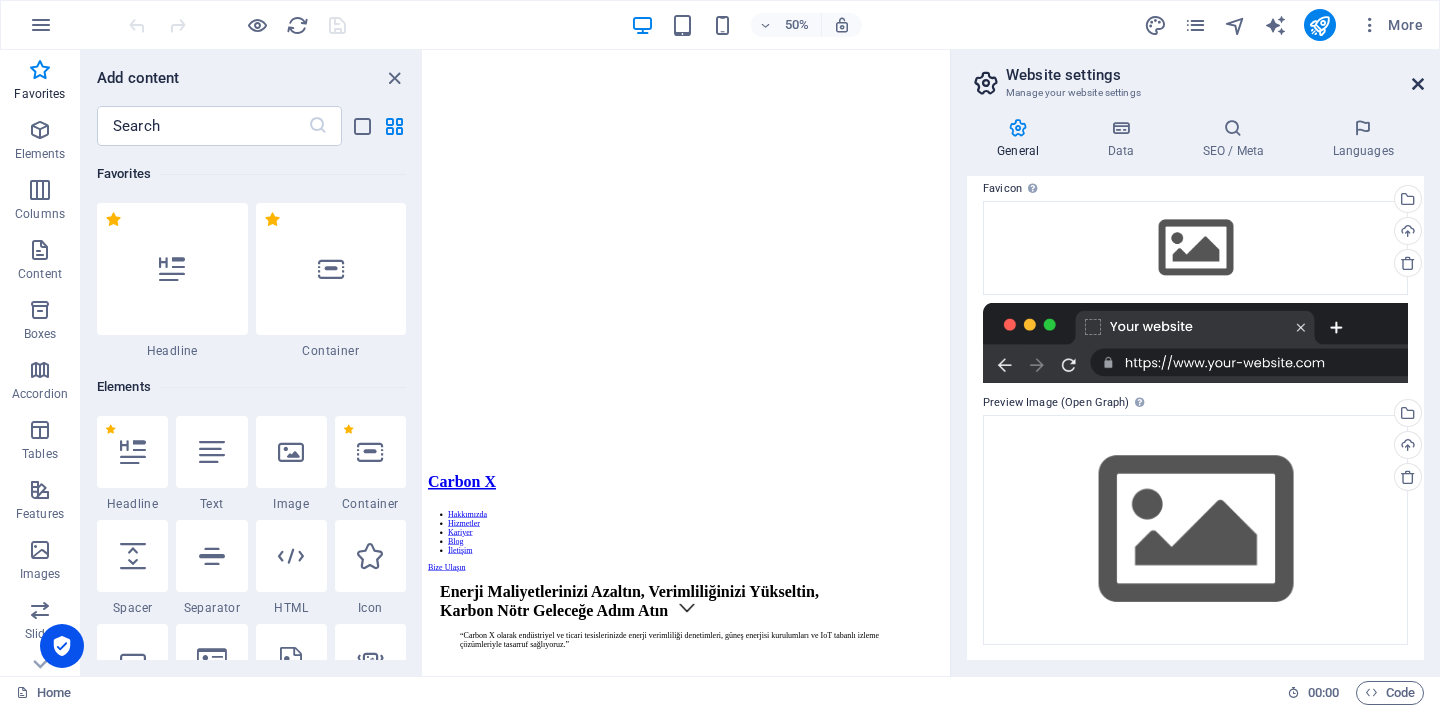 click at bounding box center [1418, 84] 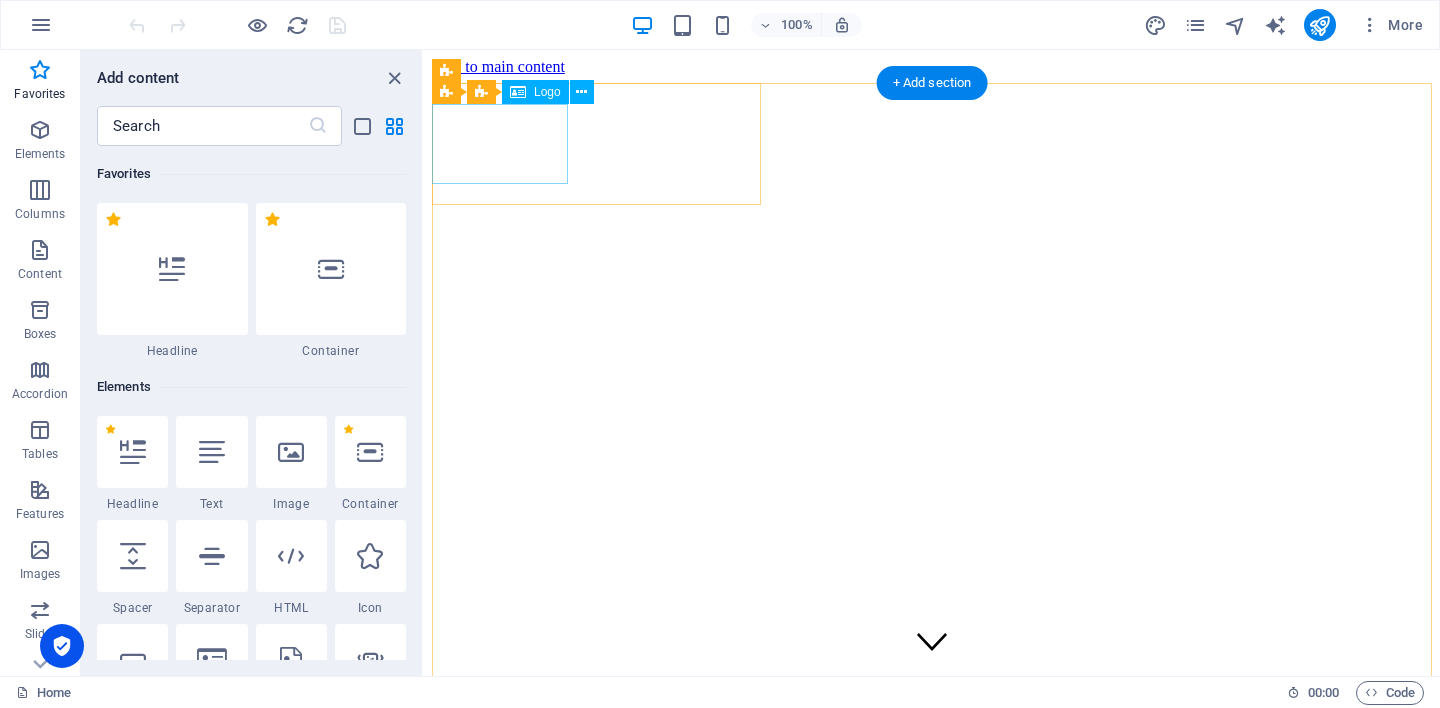 scroll, scrollTop: 0, scrollLeft: 0, axis: both 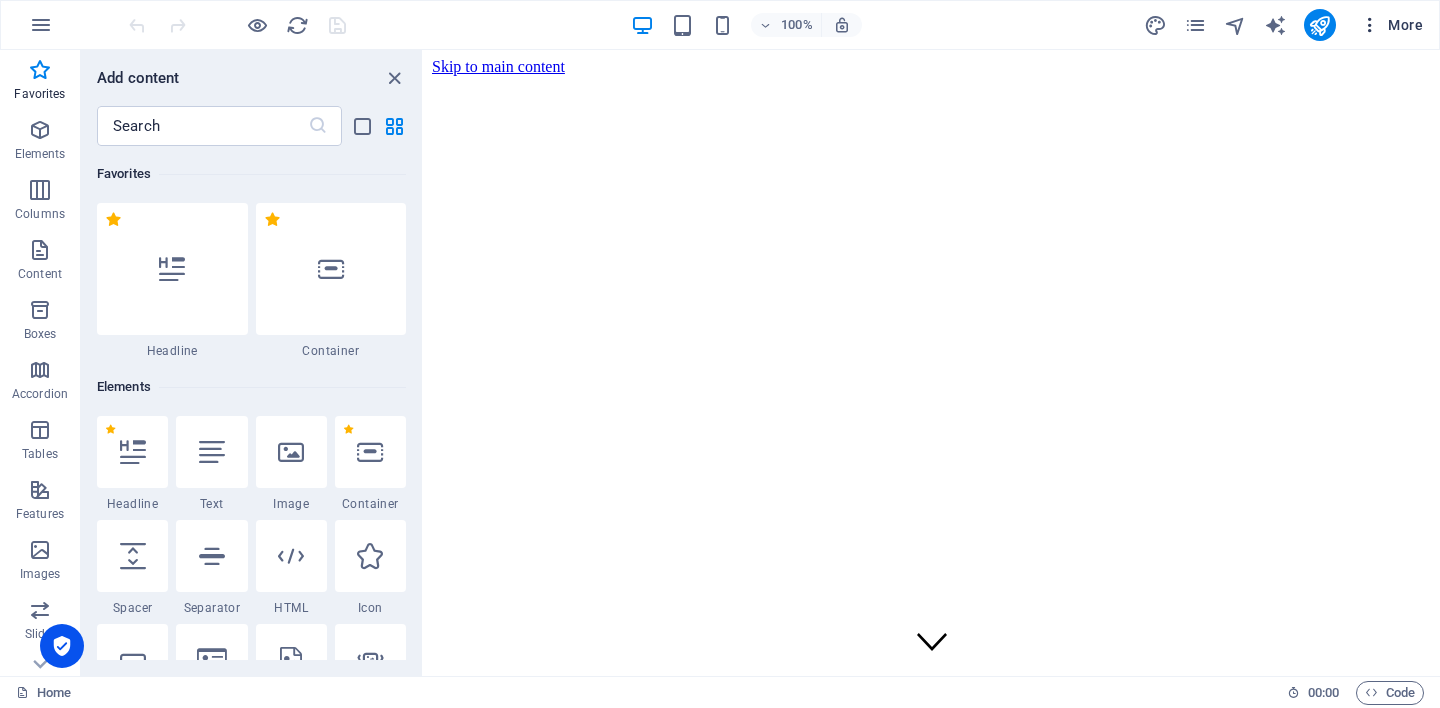 click at bounding box center (1370, 25) 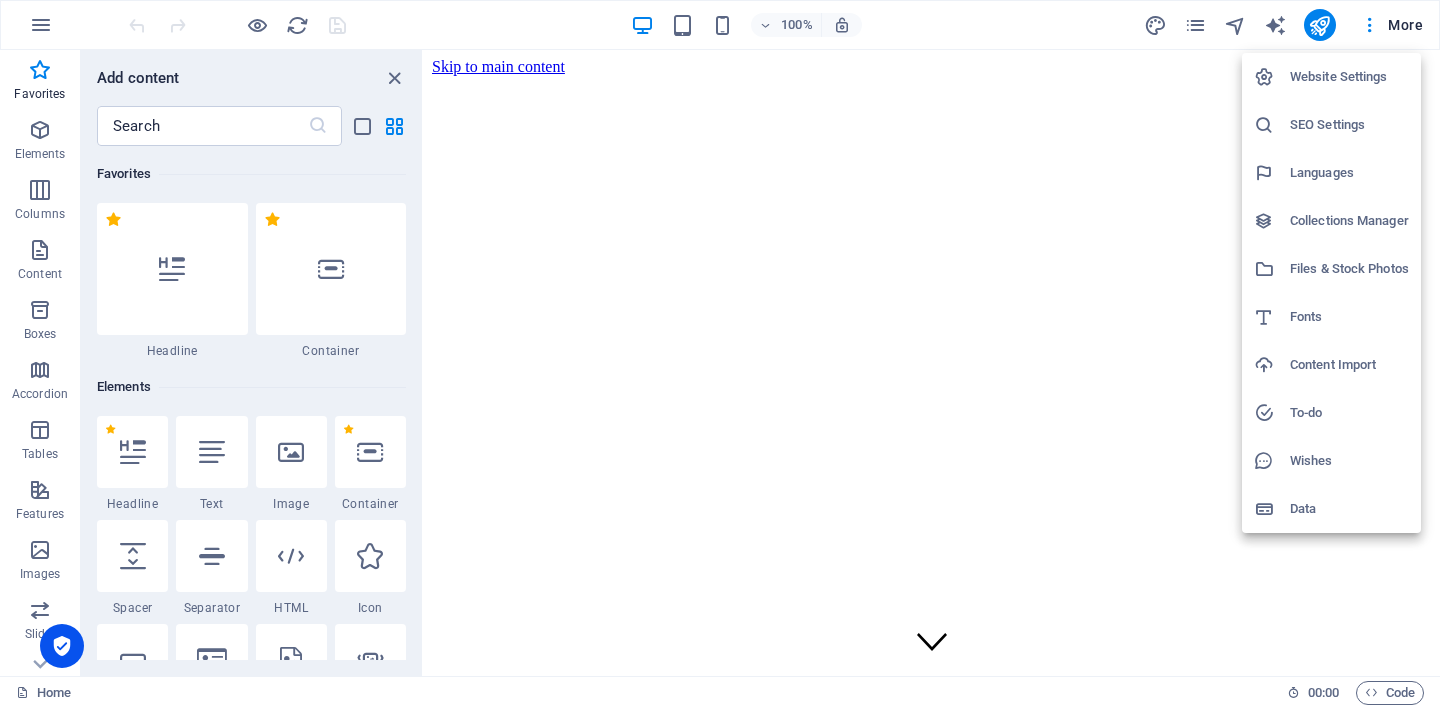 click at bounding box center (720, 354) 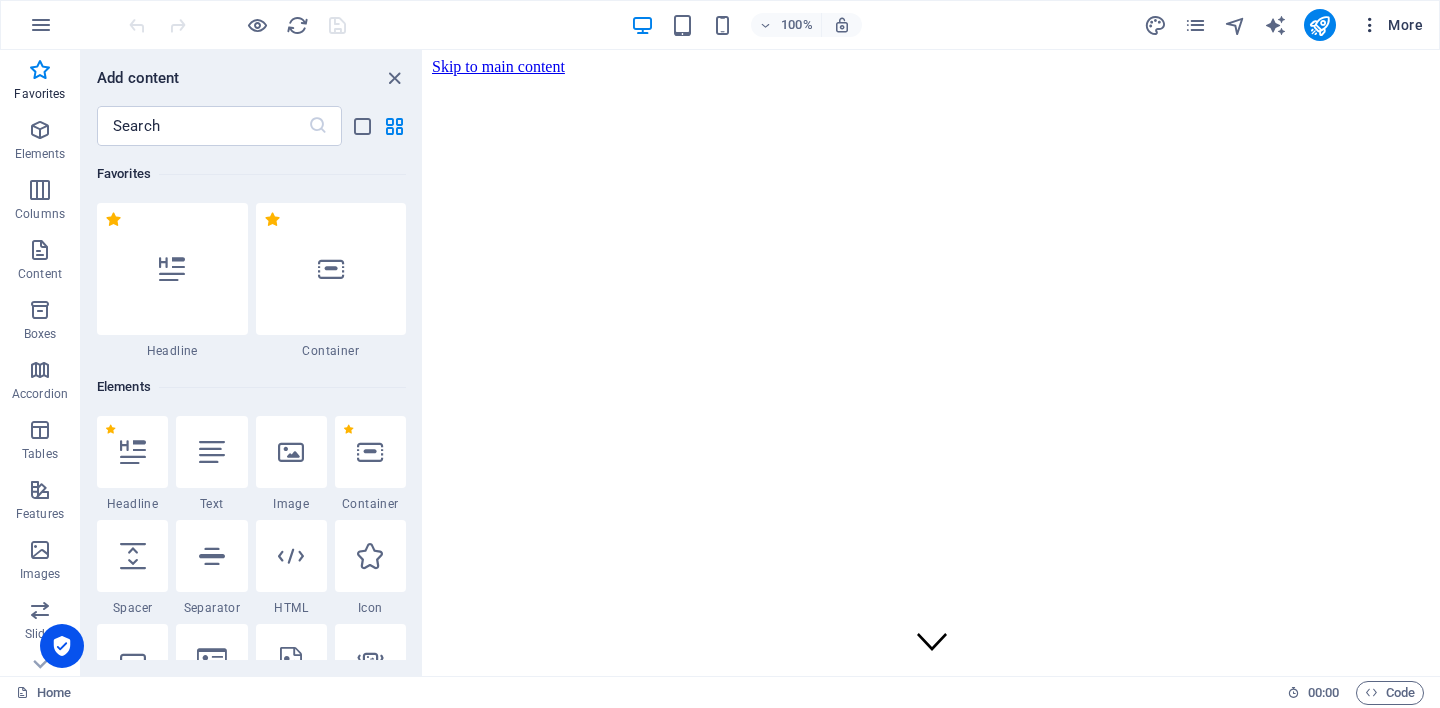 click at bounding box center [1370, 25] 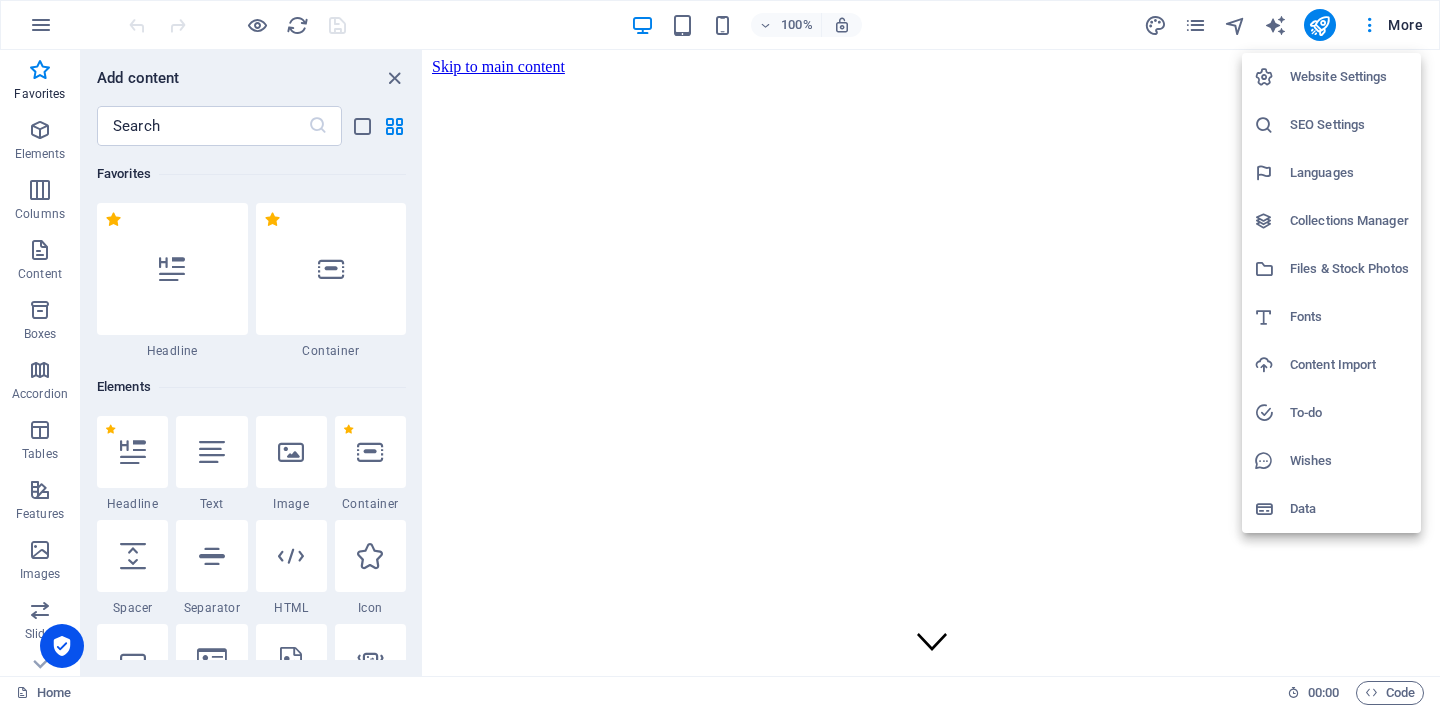 click on "Website Settings" at bounding box center [1331, 77] 